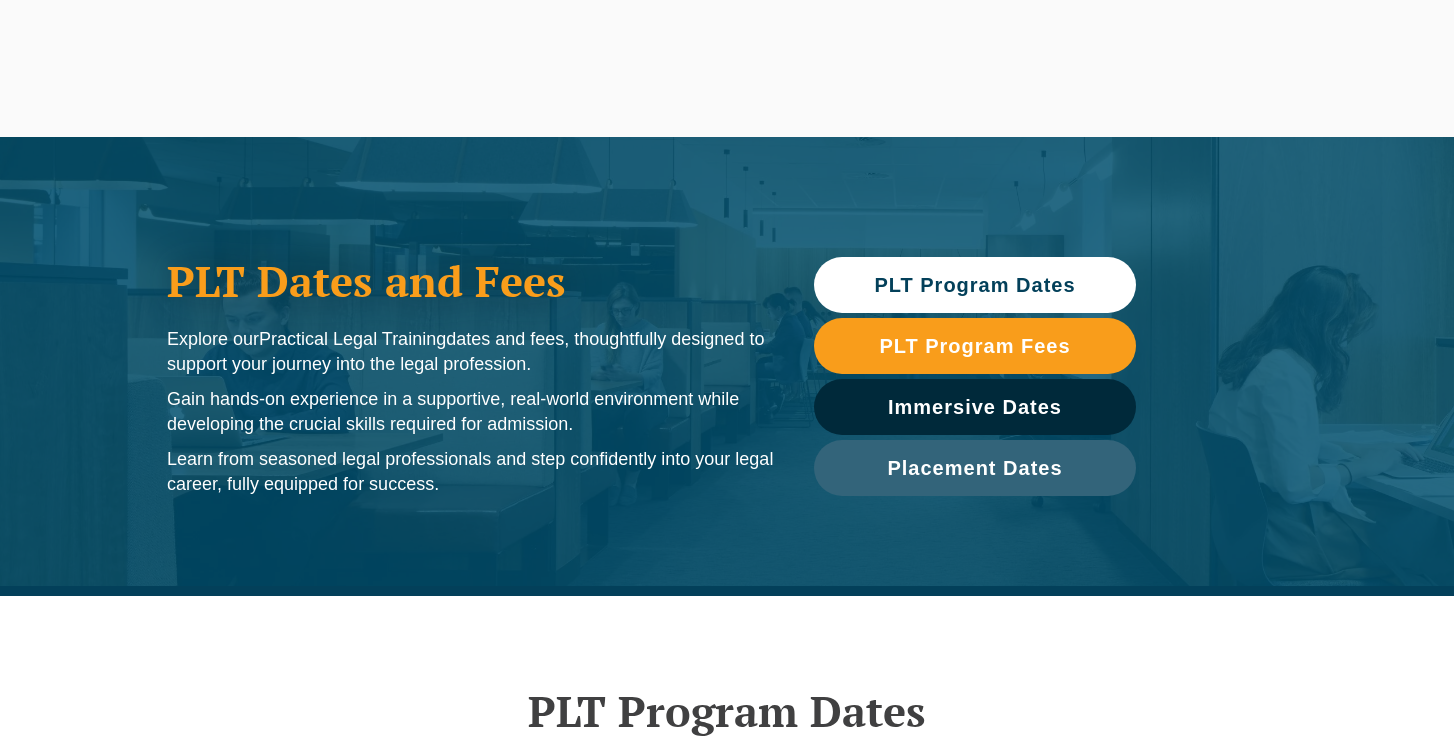 scroll, scrollTop: 0, scrollLeft: 0, axis: both 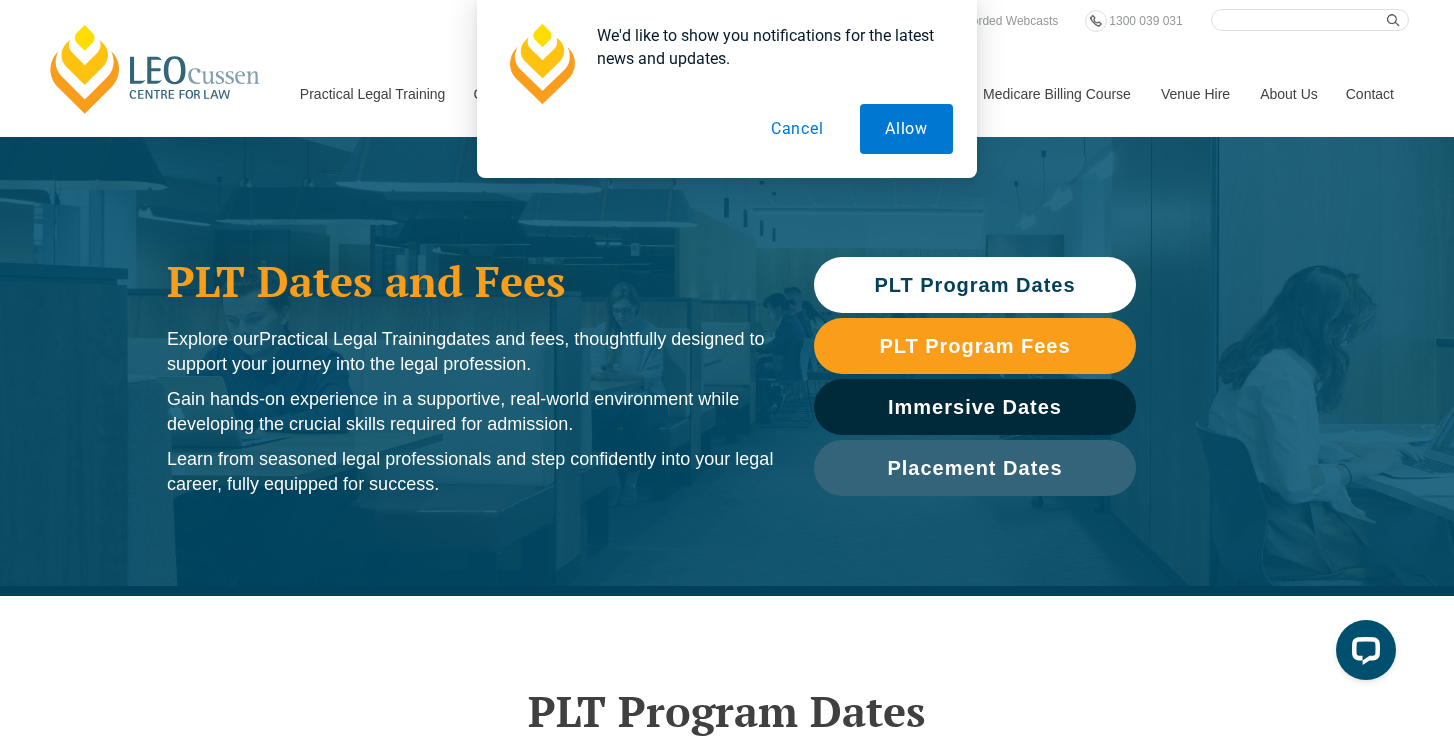 click on "PLT Program Dates" at bounding box center (974, 285) 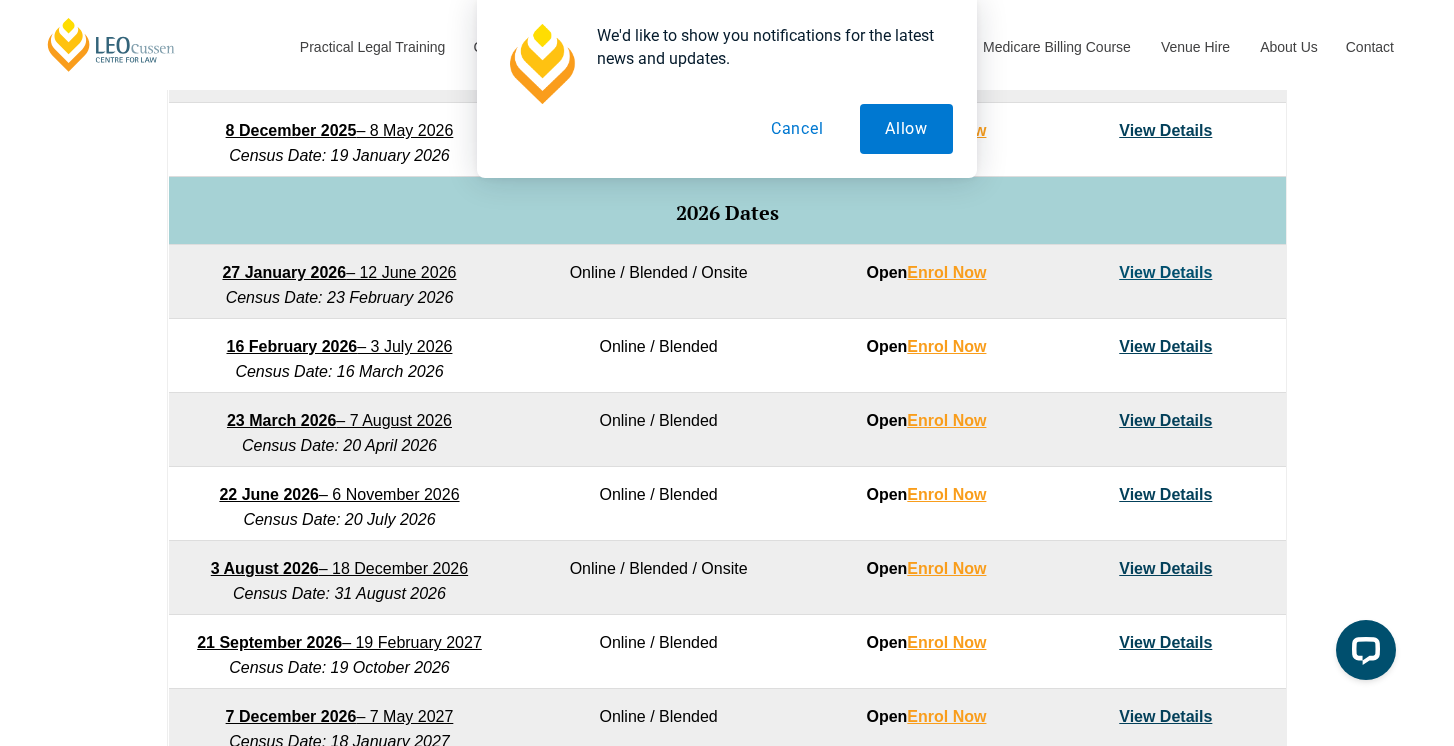 scroll, scrollTop: 1350, scrollLeft: 0, axis: vertical 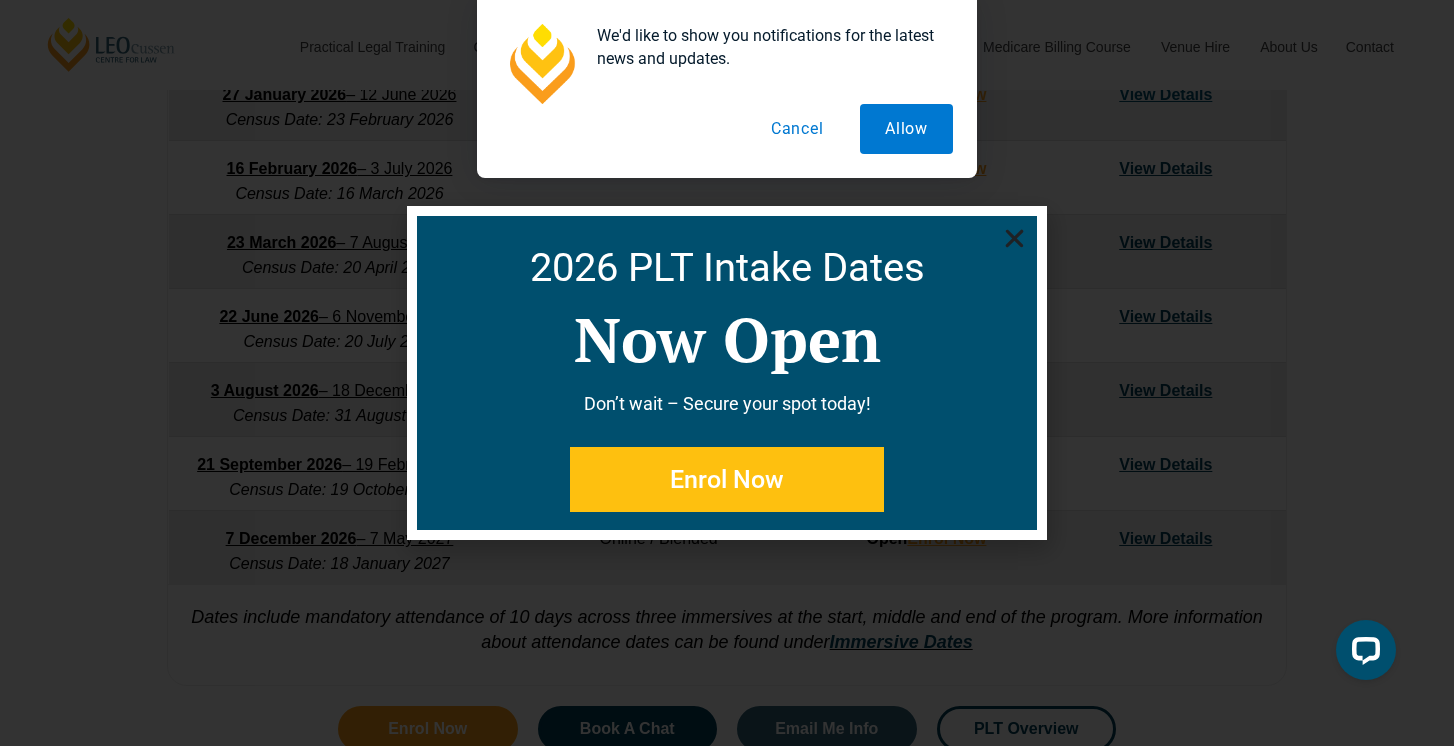 click 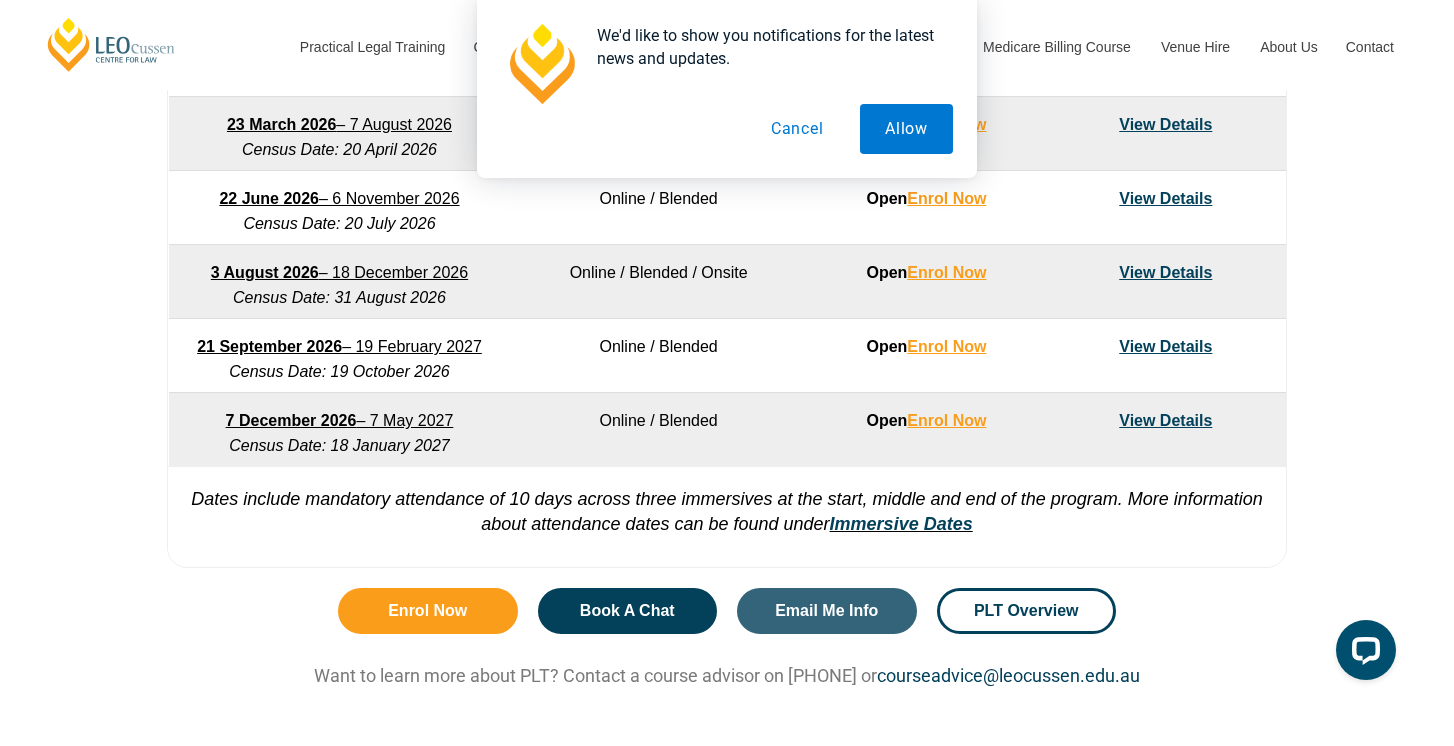 scroll, scrollTop: 1469, scrollLeft: 0, axis: vertical 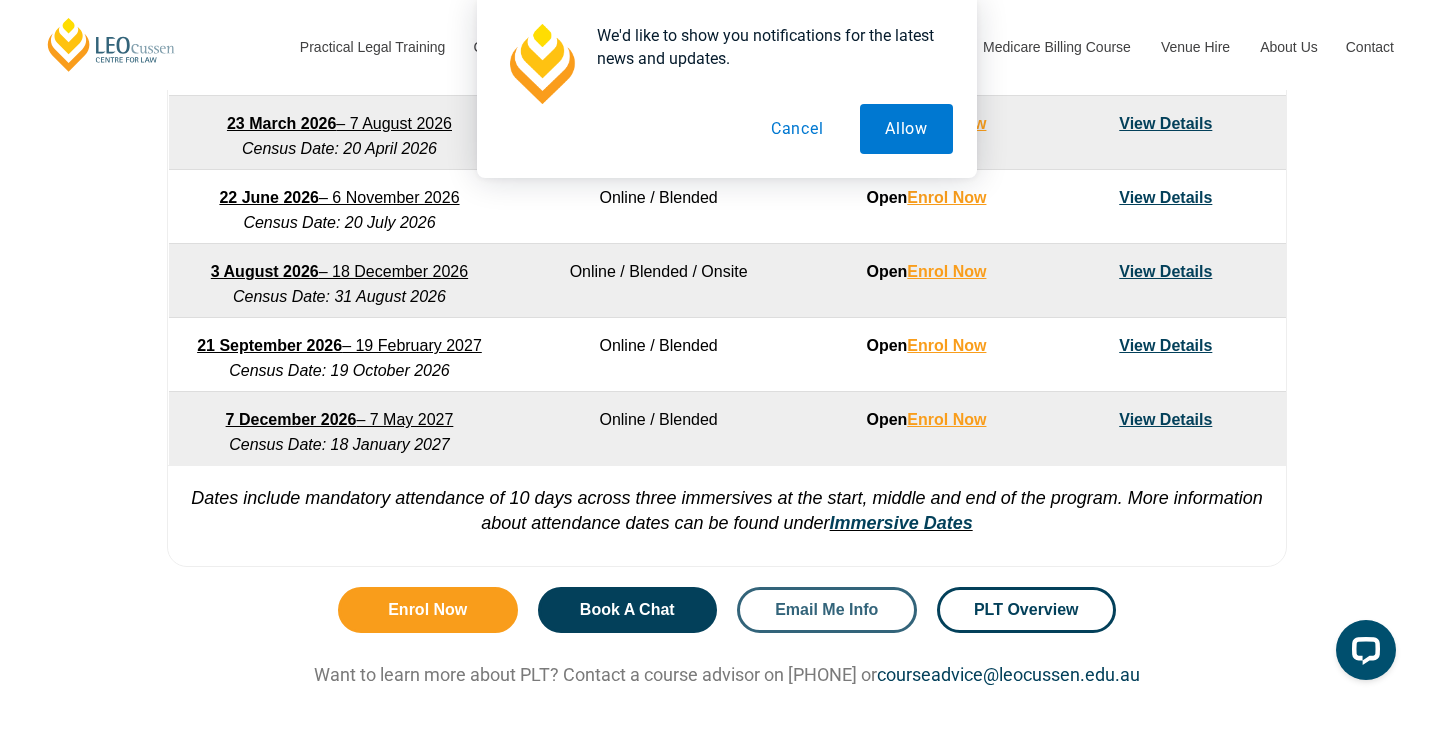 click on "Email Me Info" at bounding box center [827, 610] 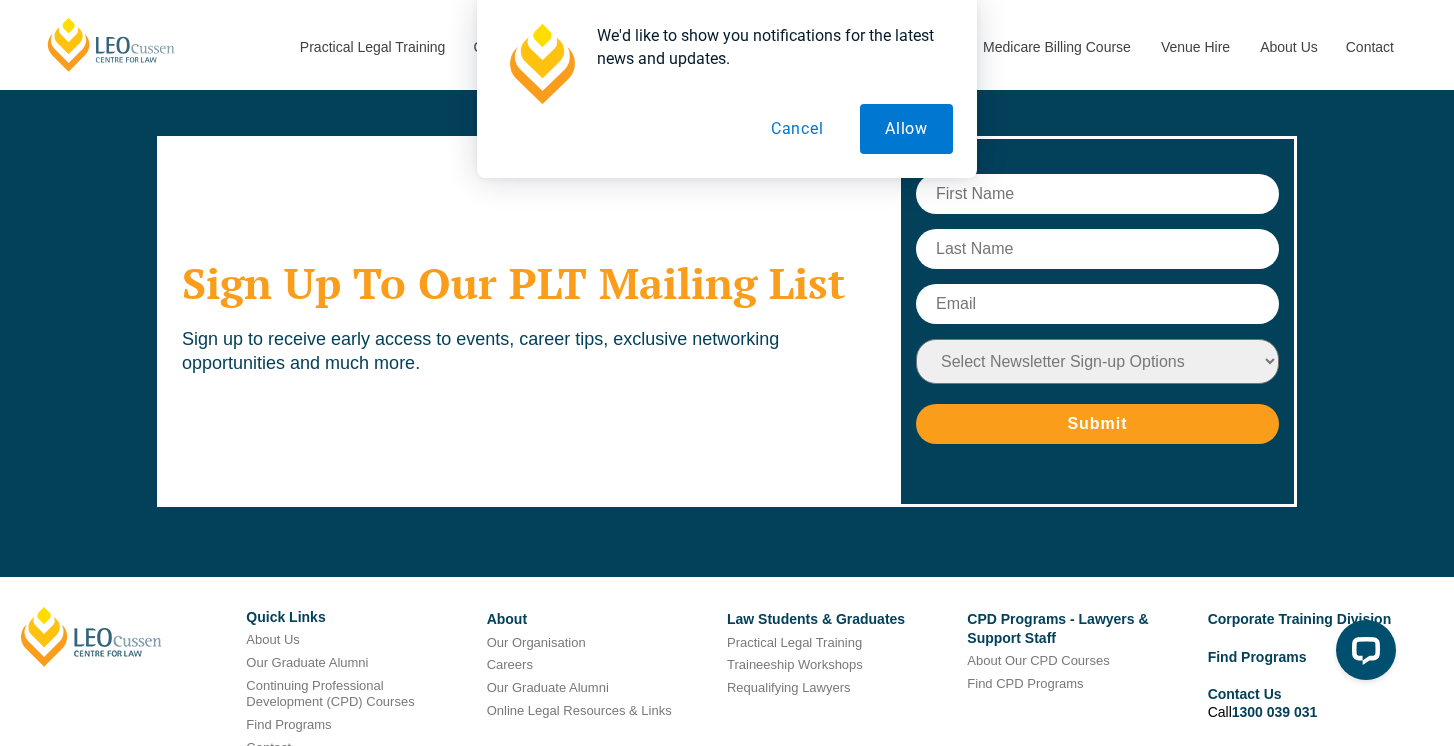 scroll, scrollTop: 11915, scrollLeft: 0, axis: vertical 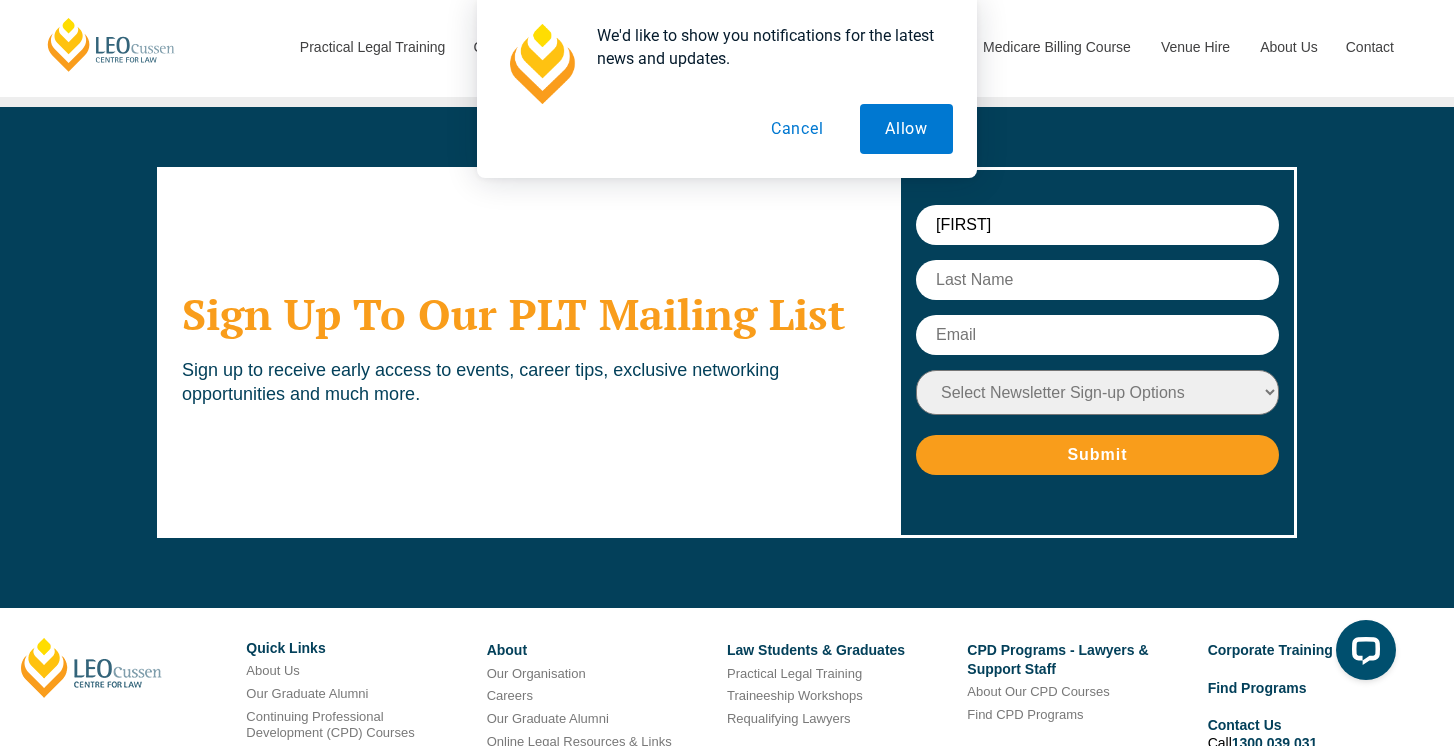 type on "Tennille" 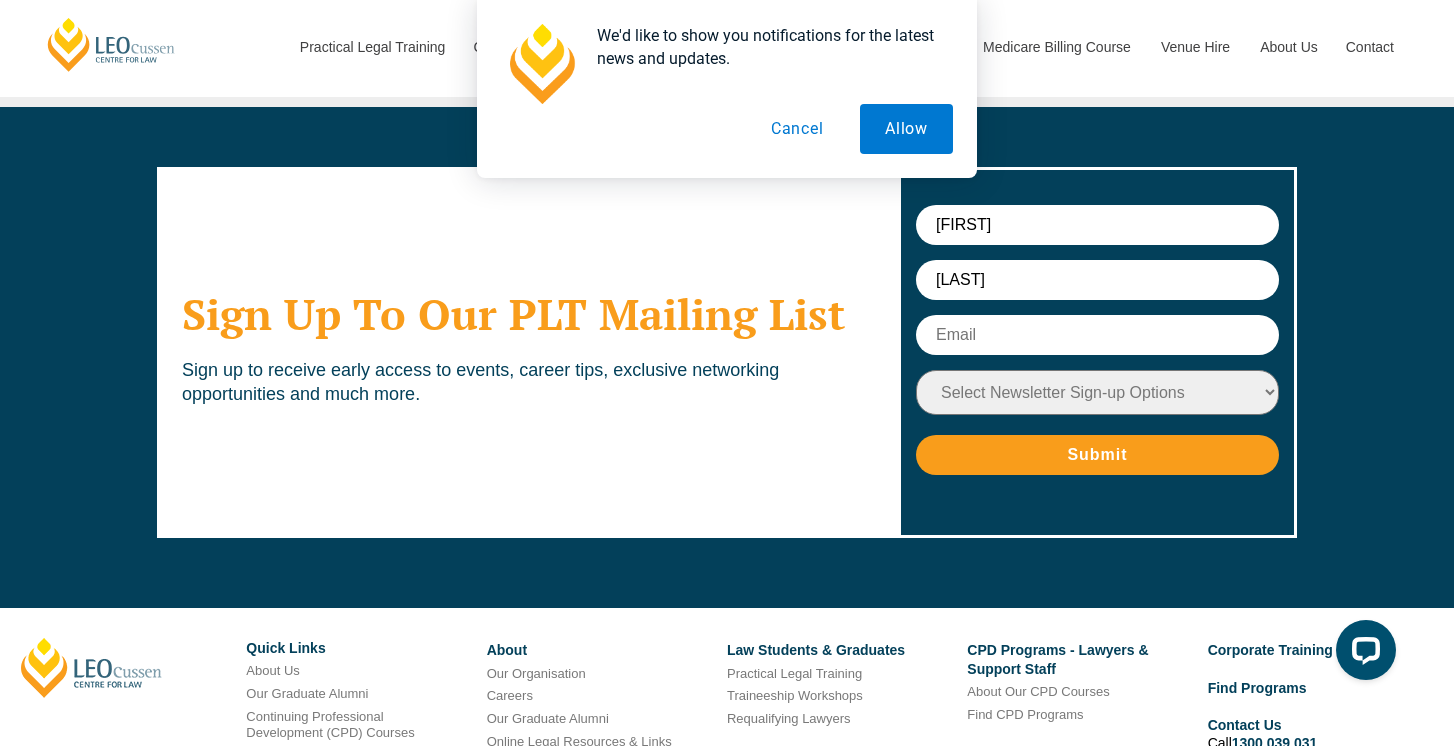 type on "Smith" 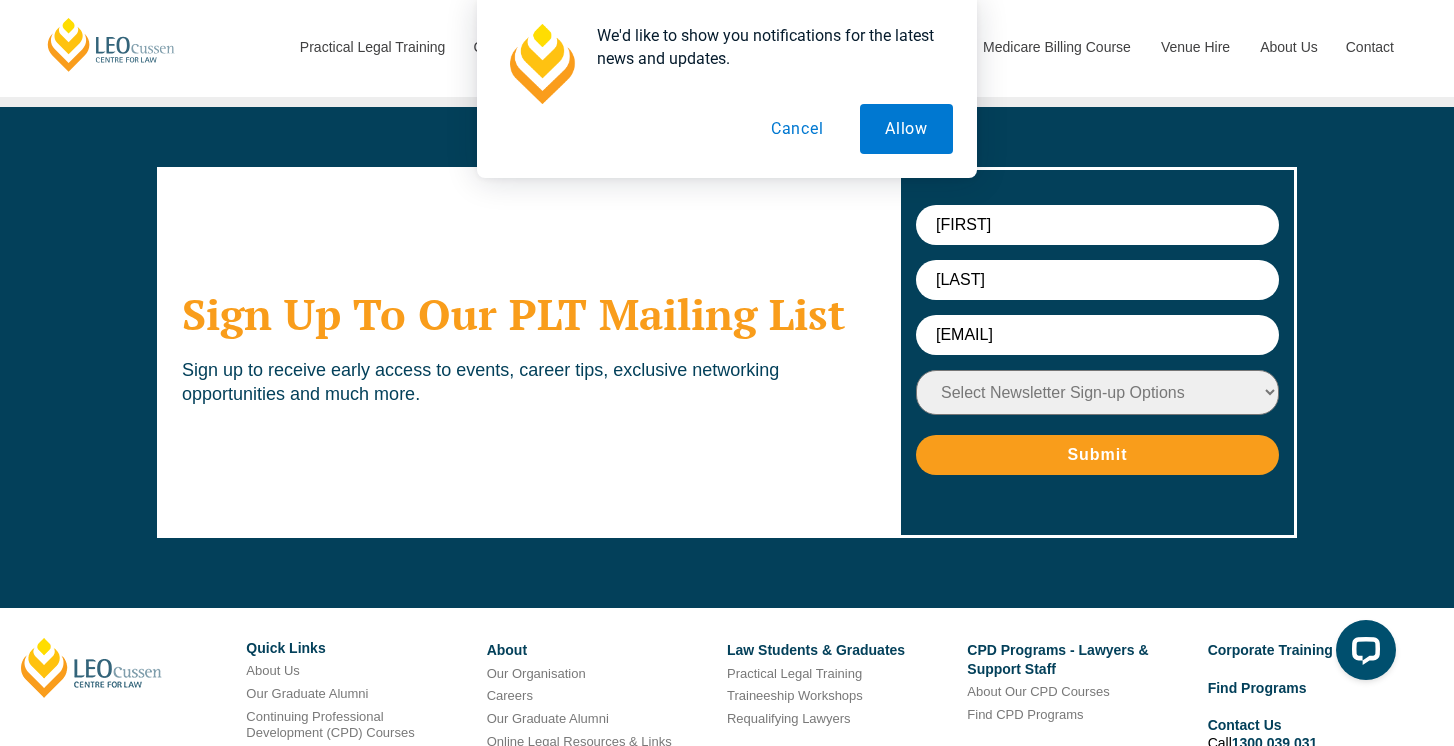 type on "tennillesmith019@gmail.com" 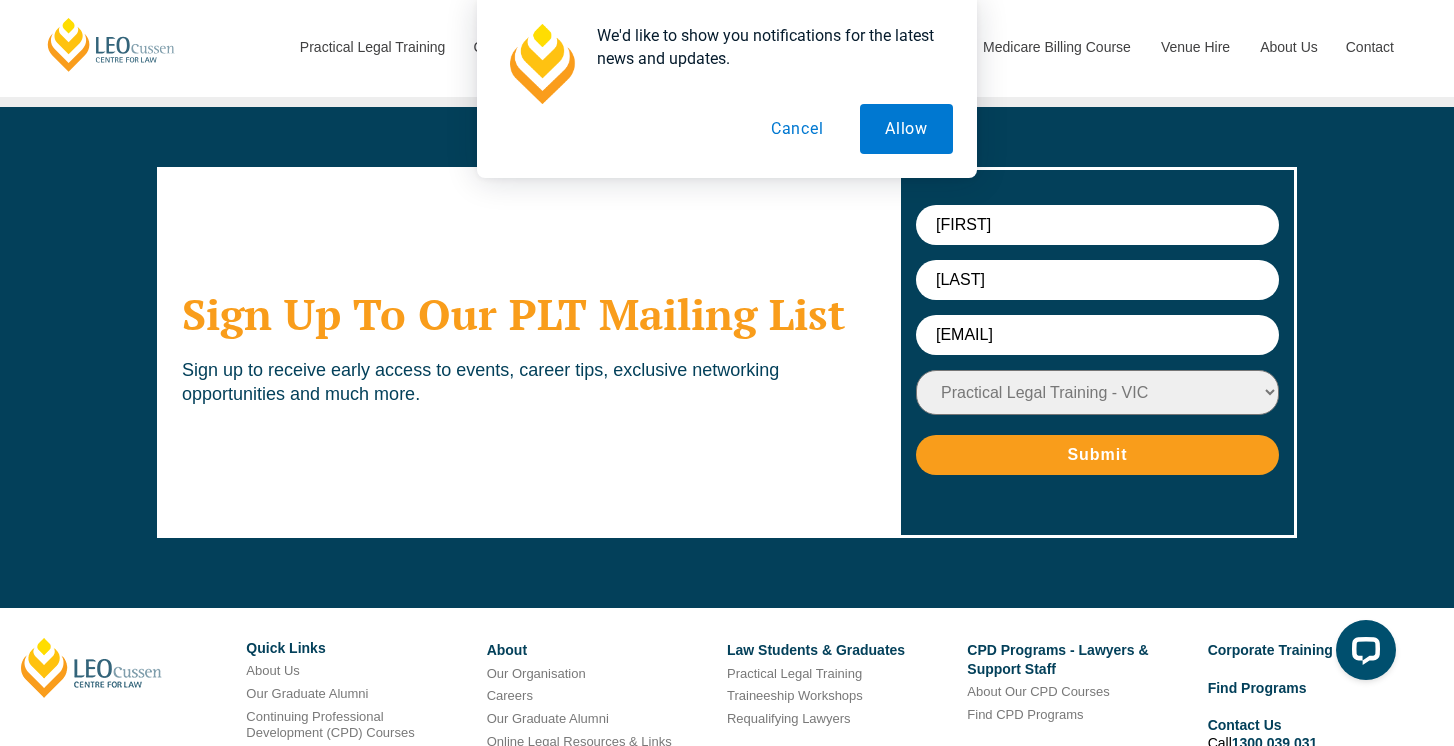 click on "Submit" at bounding box center [1097, 455] 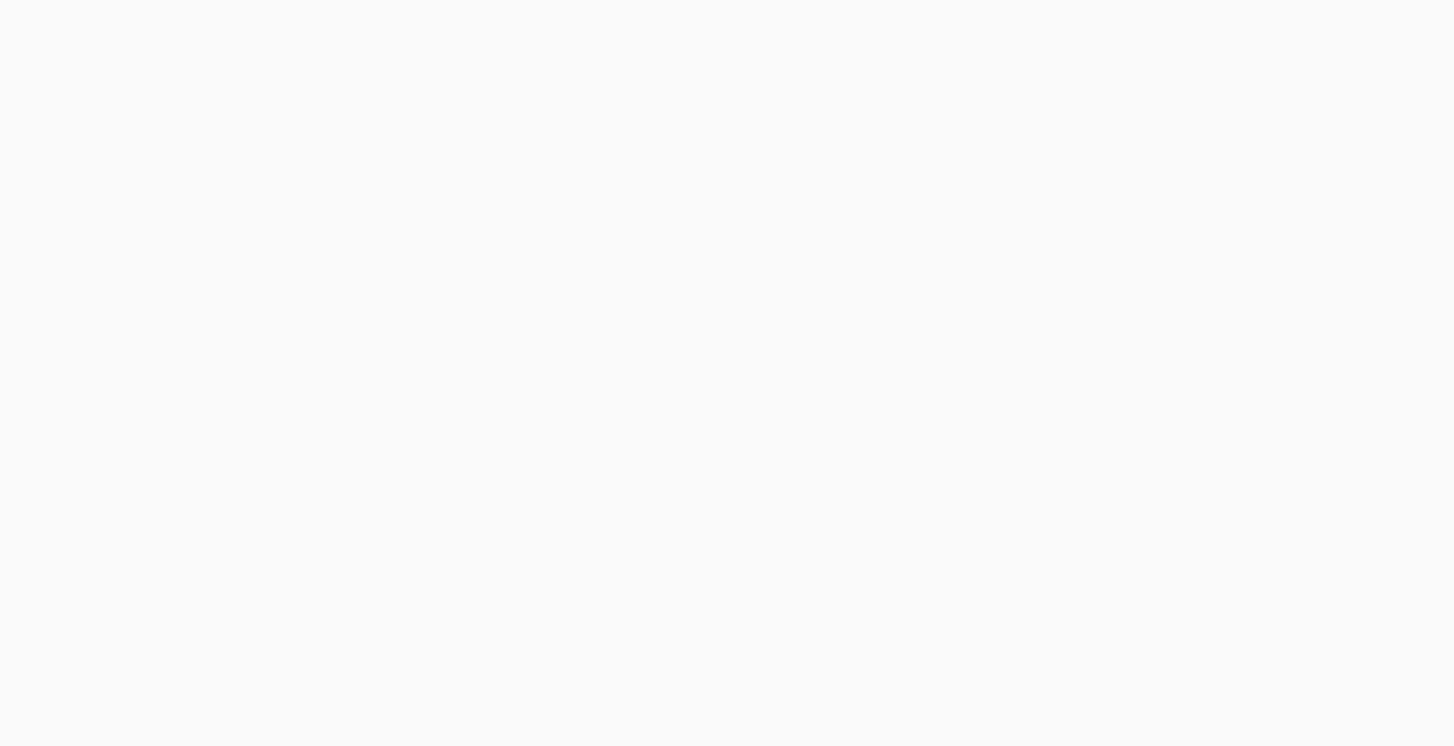 scroll, scrollTop: 0, scrollLeft: 0, axis: both 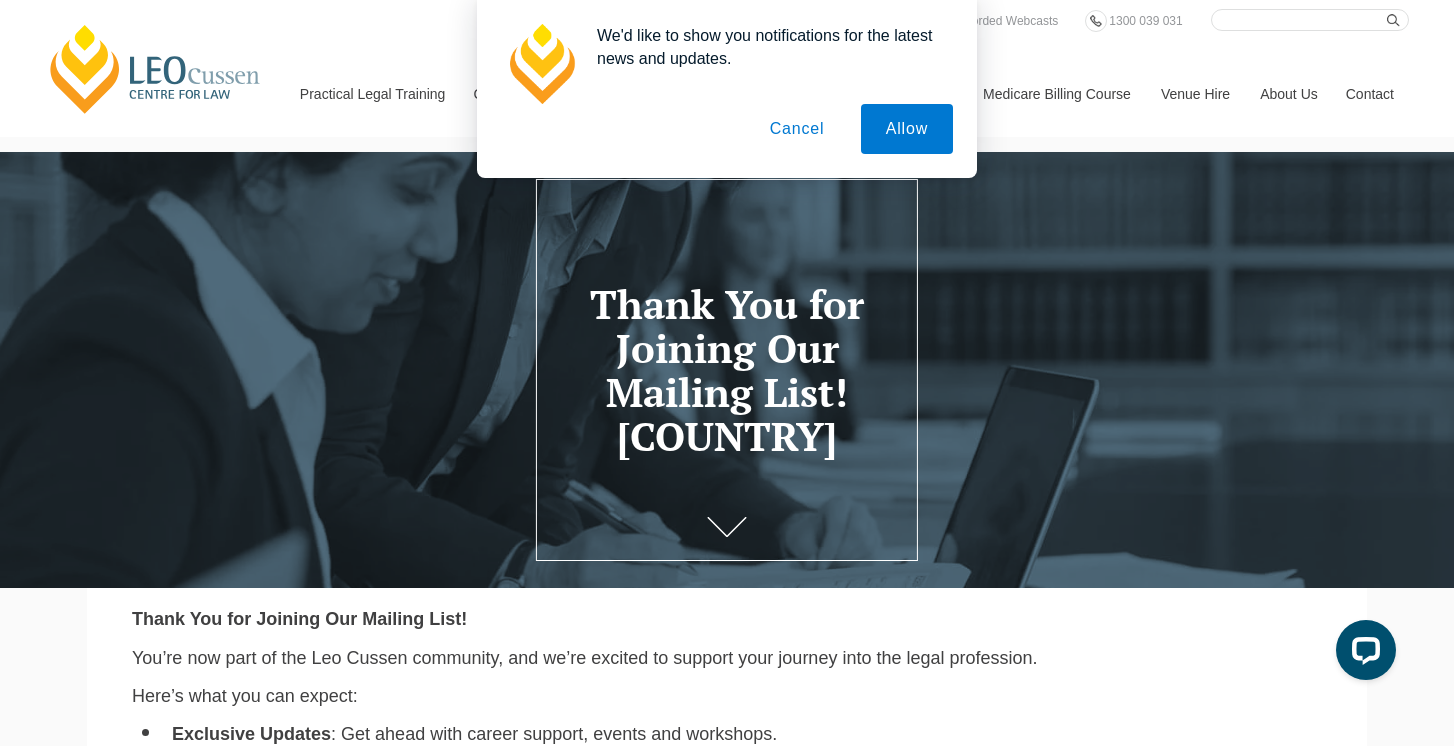 click on "Cancel" at bounding box center [797, 129] 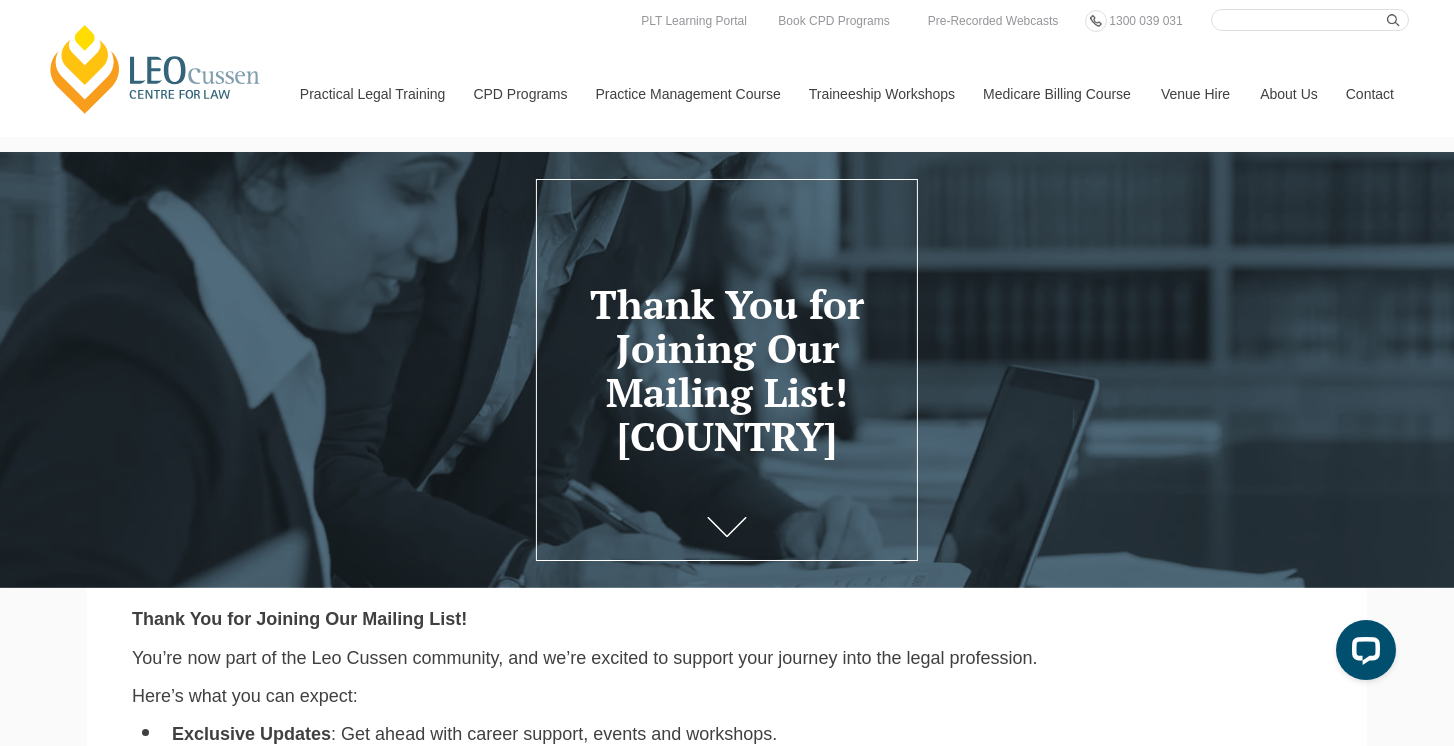 scroll, scrollTop: 0, scrollLeft: 0, axis: both 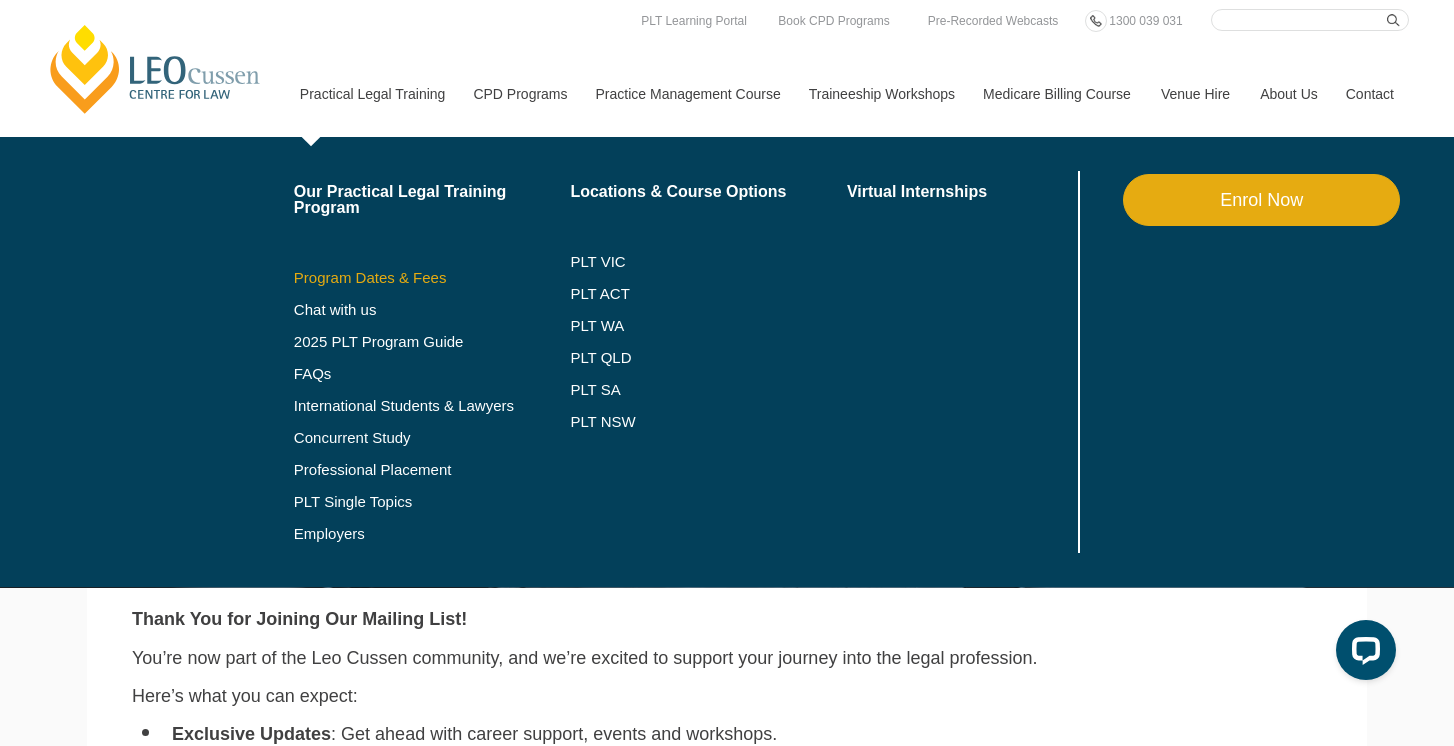 click on "Program Dates & Fees" at bounding box center [432, 278] 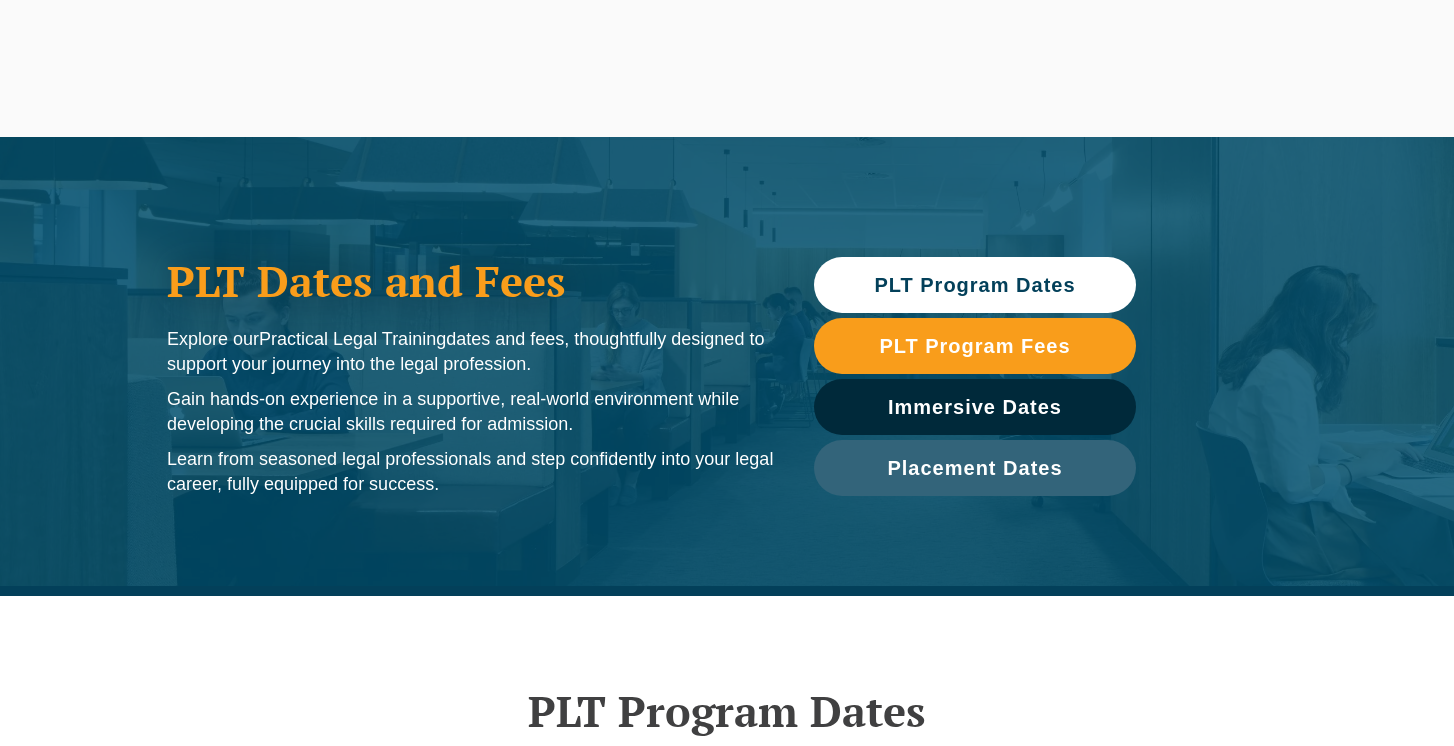 scroll, scrollTop: 0, scrollLeft: 0, axis: both 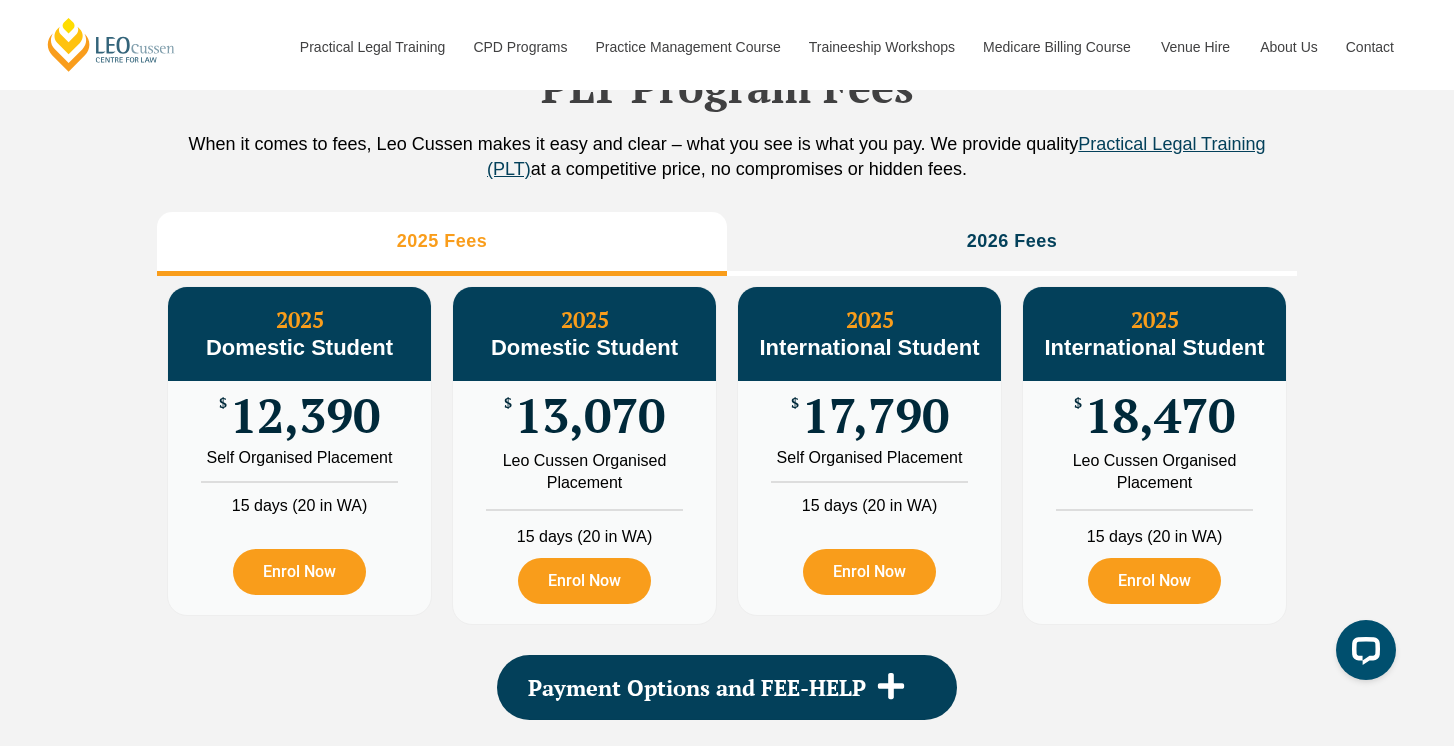 click on "13,070" at bounding box center [590, 415] 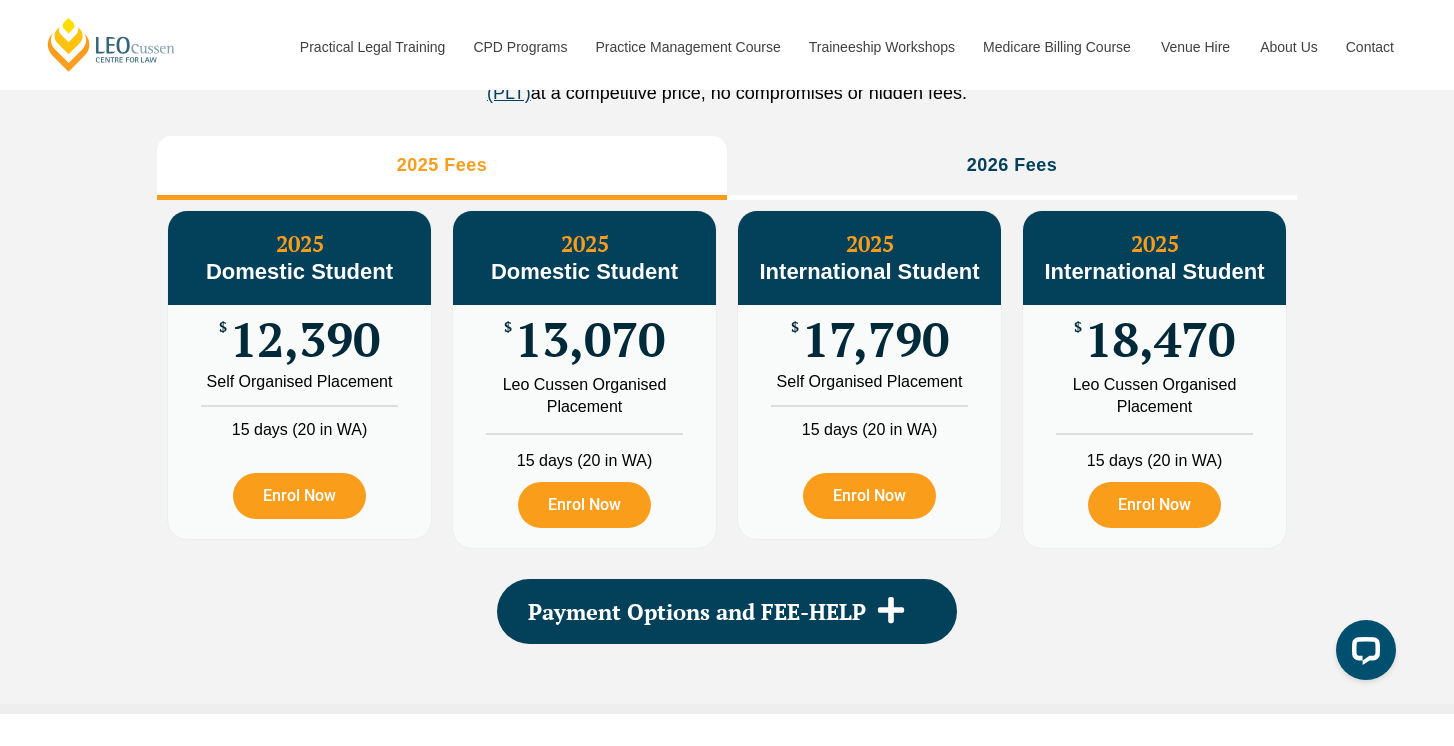 scroll, scrollTop: 2435, scrollLeft: 0, axis: vertical 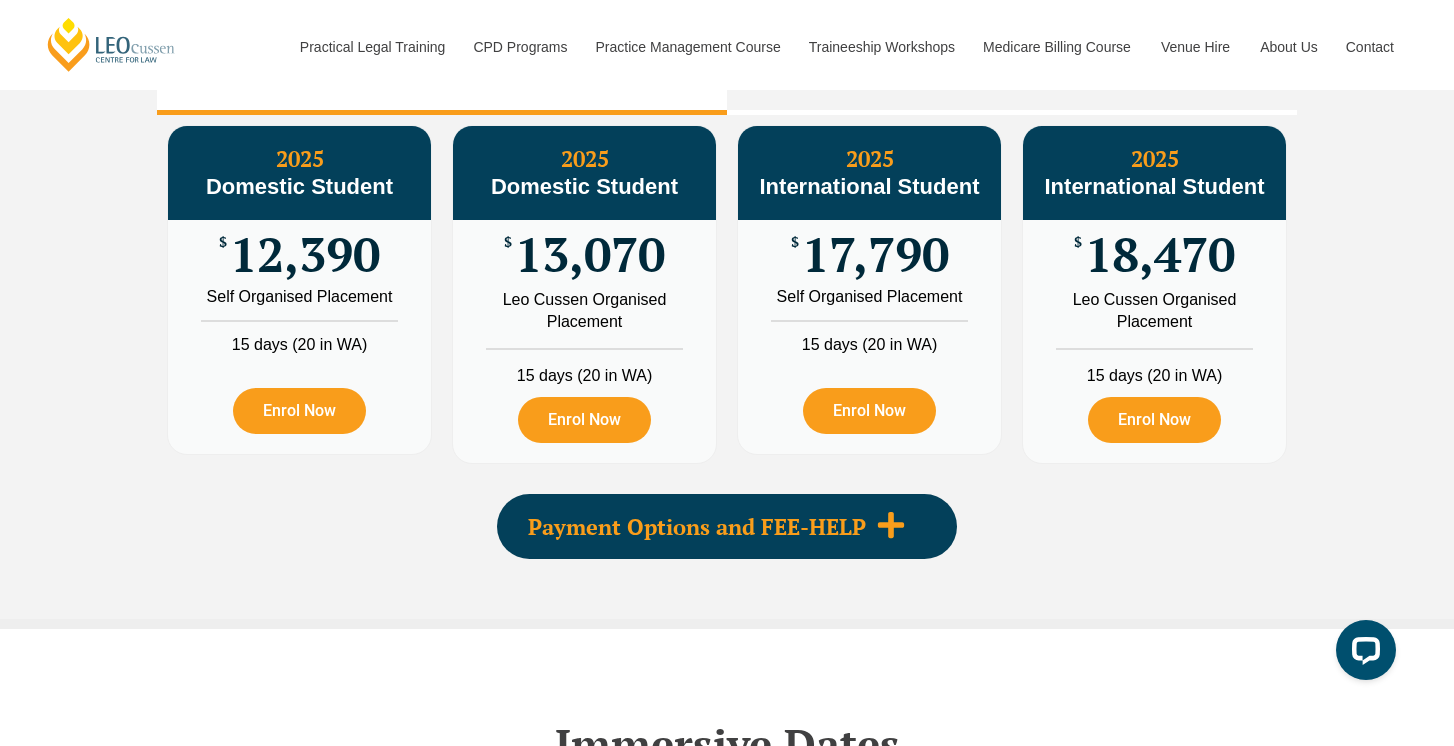 click on "Payment Options and FEE-HELP" at bounding box center [697, 527] 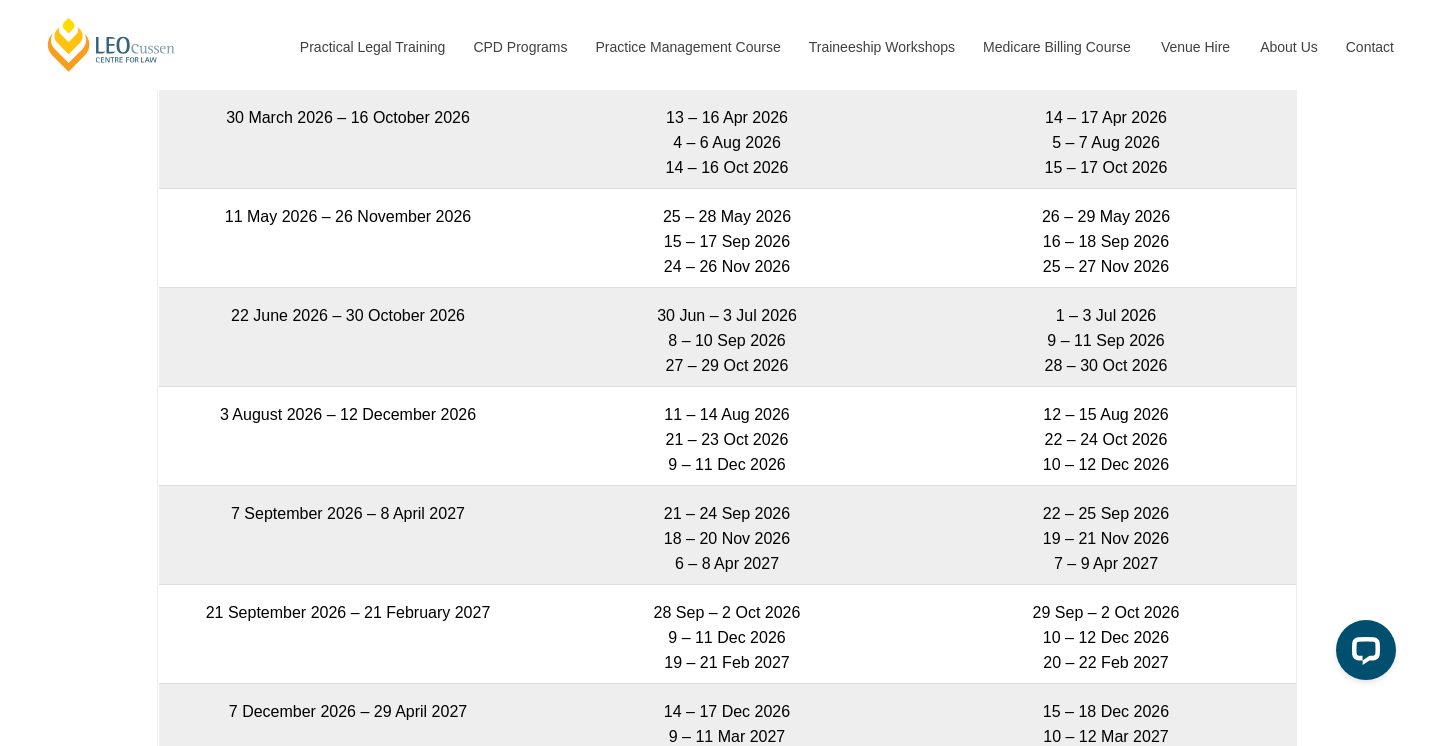 scroll, scrollTop: 4505, scrollLeft: 0, axis: vertical 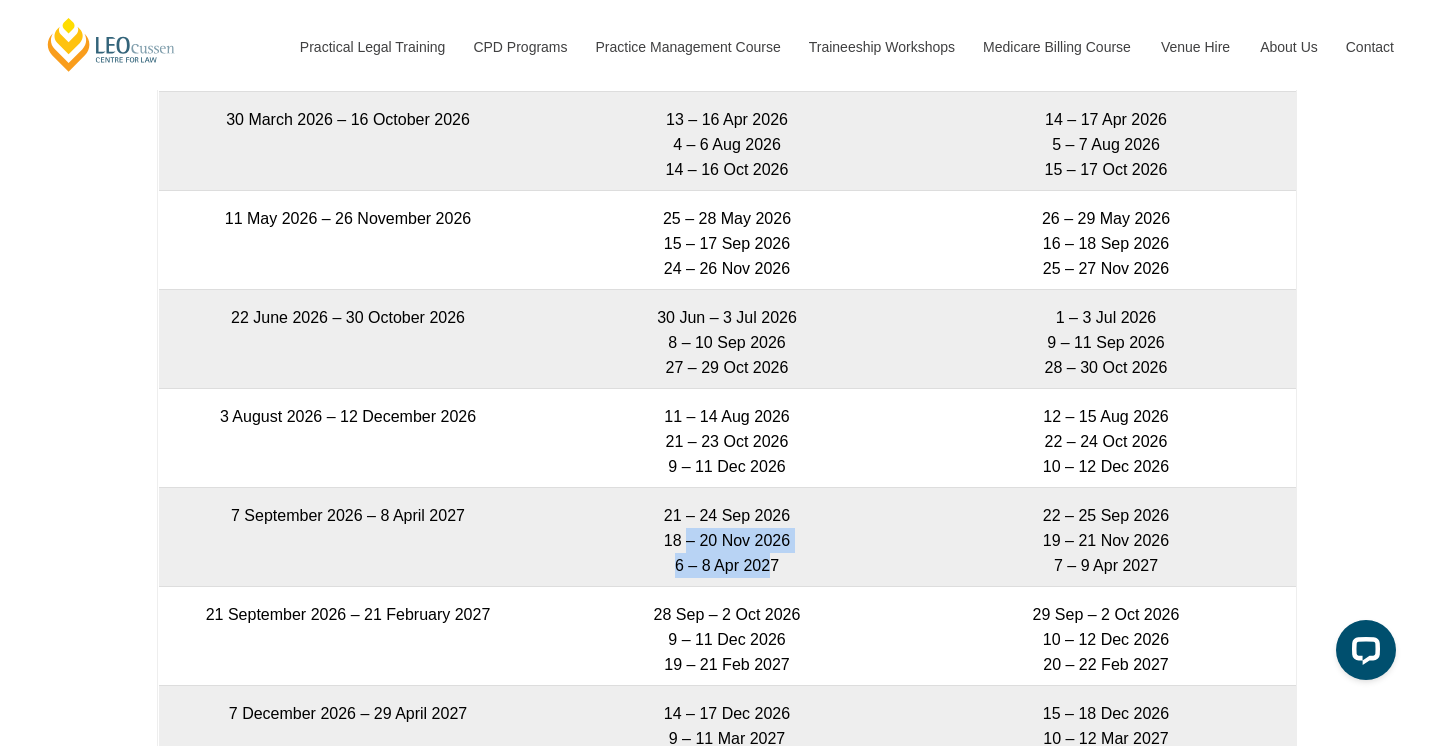 drag, startPoint x: 684, startPoint y: 537, endPoint x: 772, endPoint y: 549, distance: 88.814415 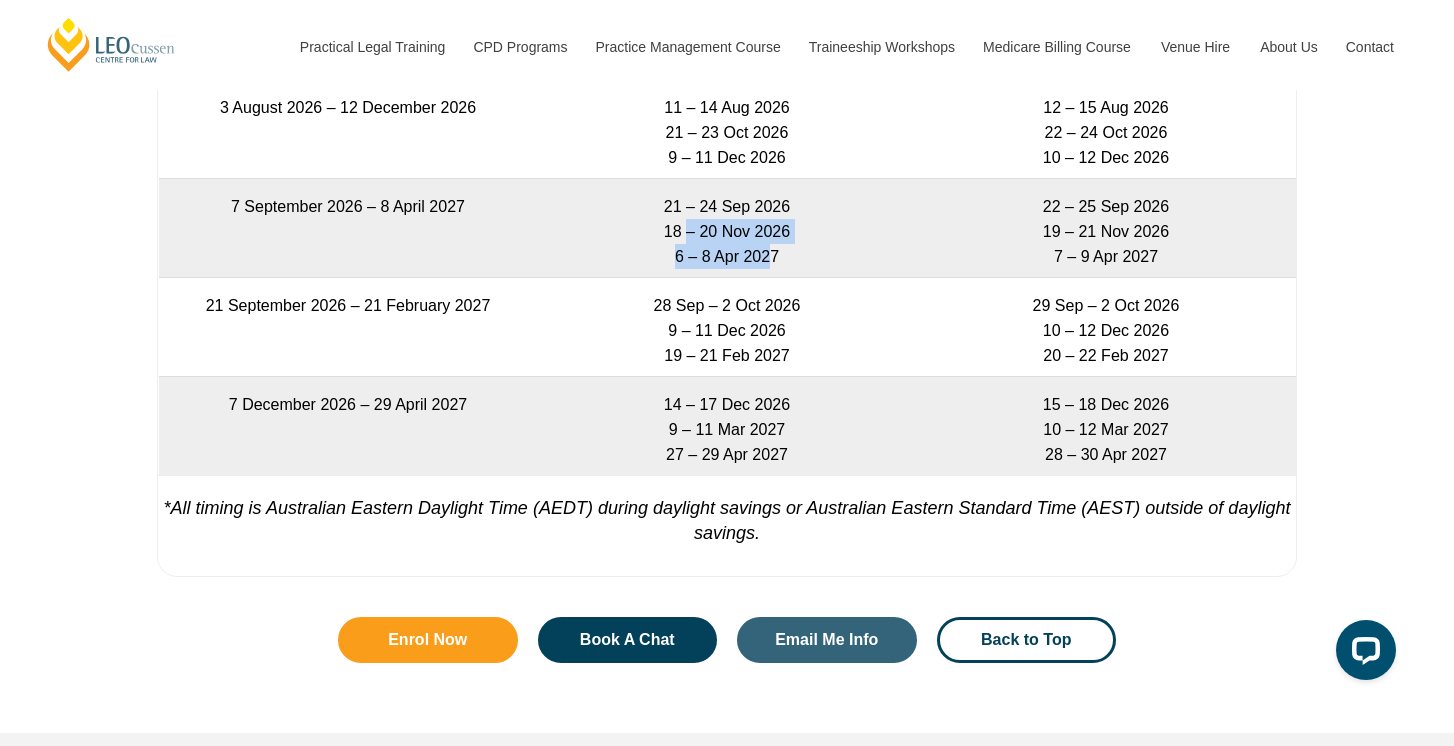 scroll, scrollTop: 4813, scrollLeft: 0, axis: vertical 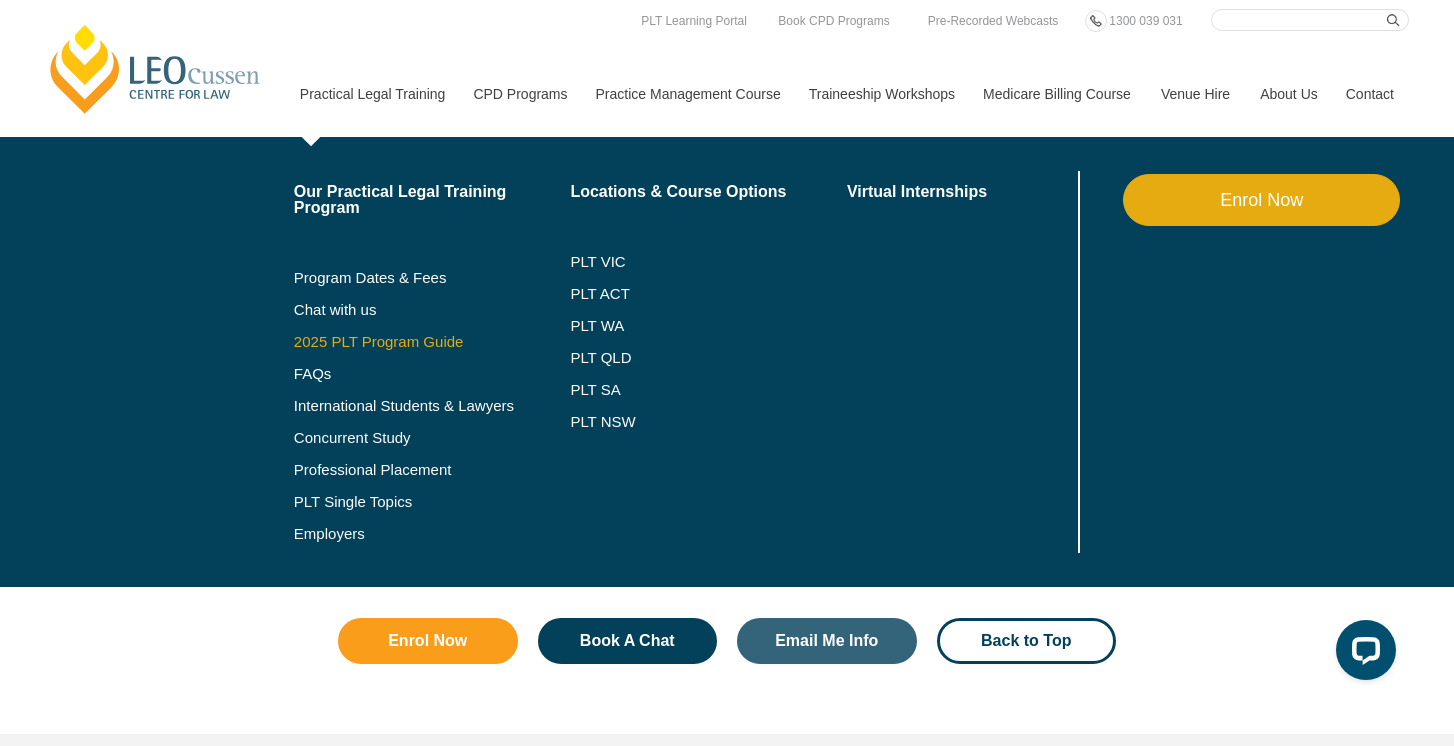 click on "2025 PLT Program Guide" at bounding box center (407, 342) 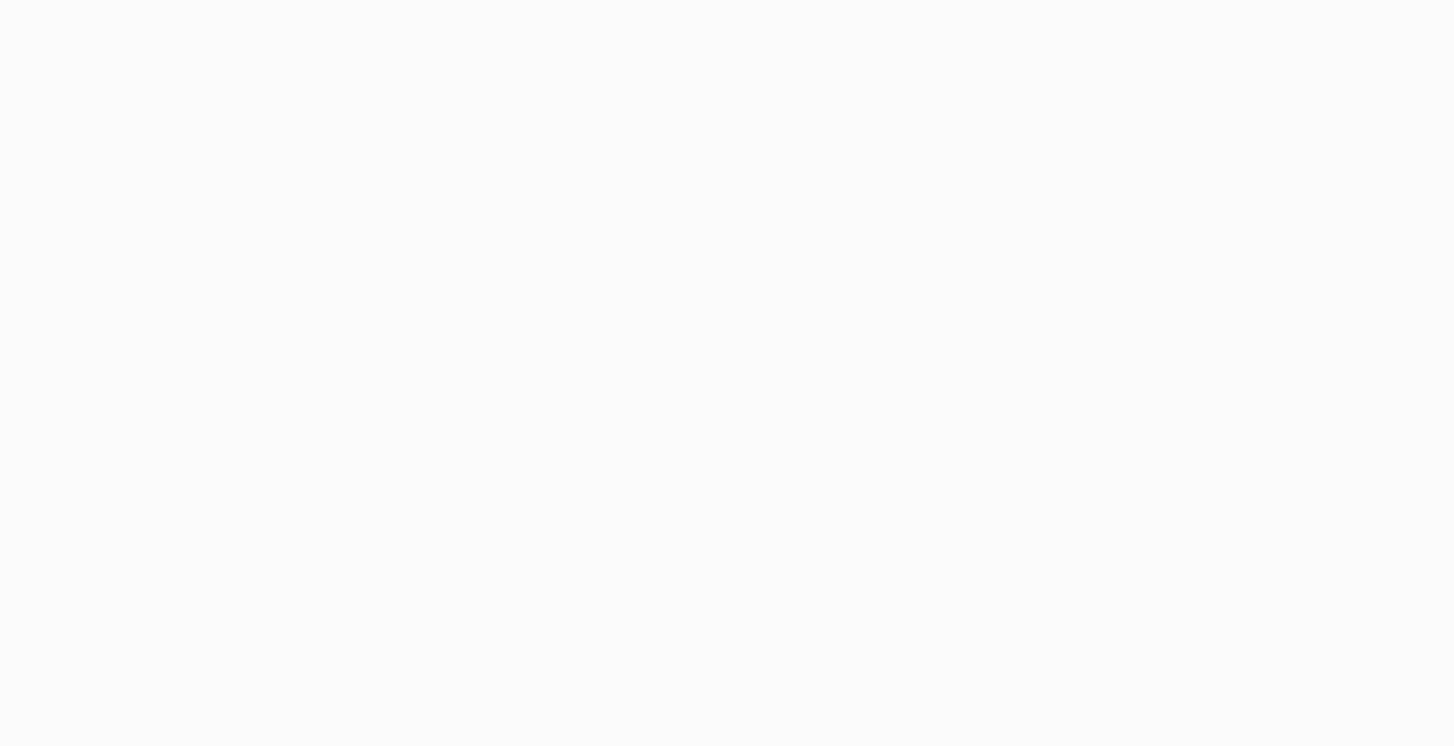 scroll, scrollTop: 0, scrollLeft: 0, axis: both 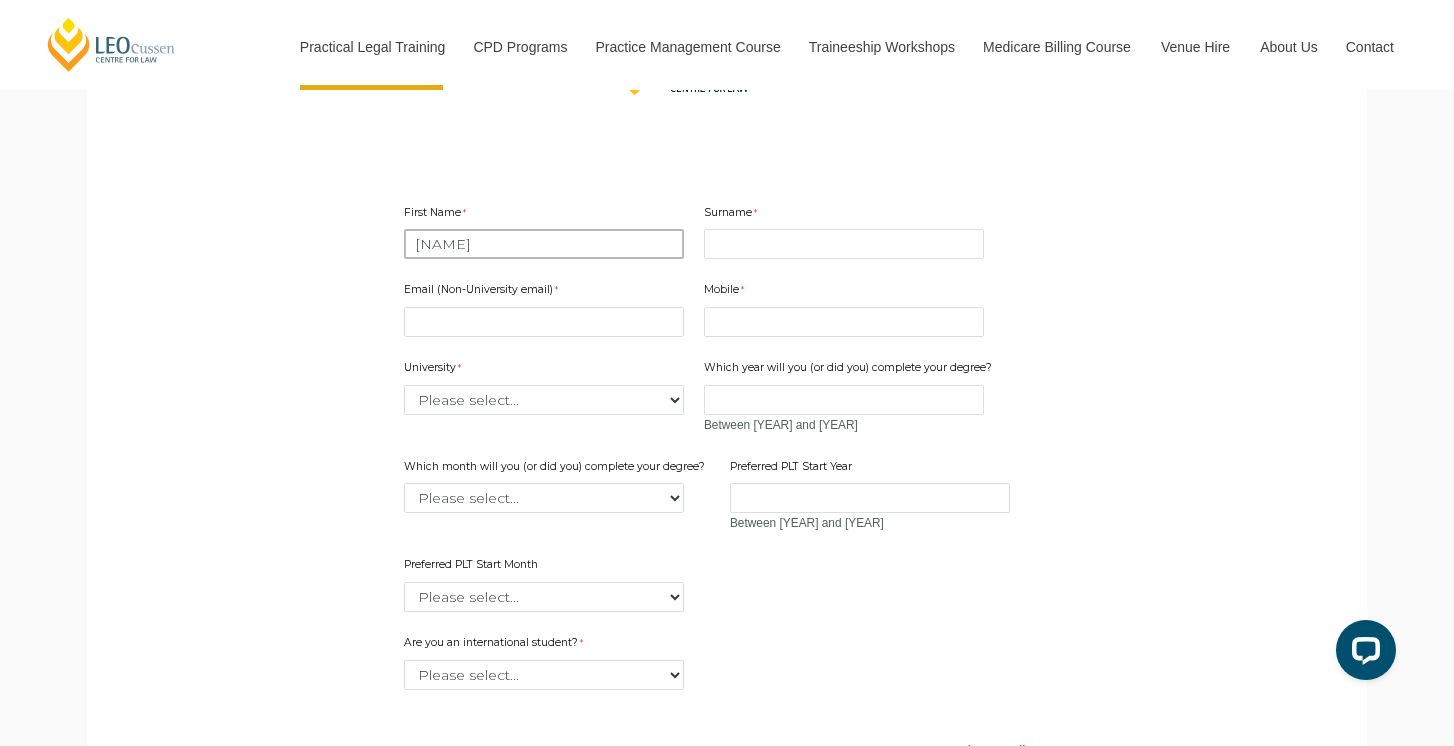 type on "Tennille" 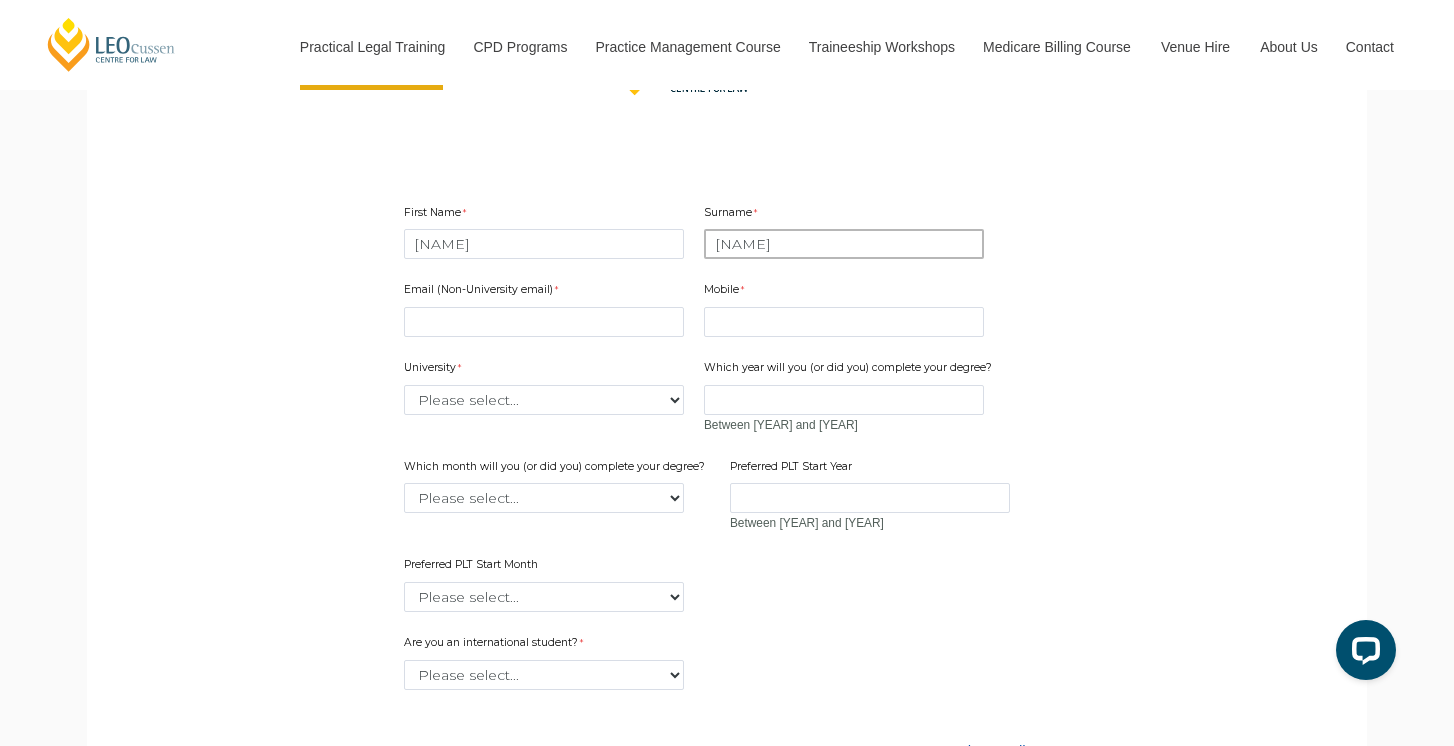 type on "Smith" 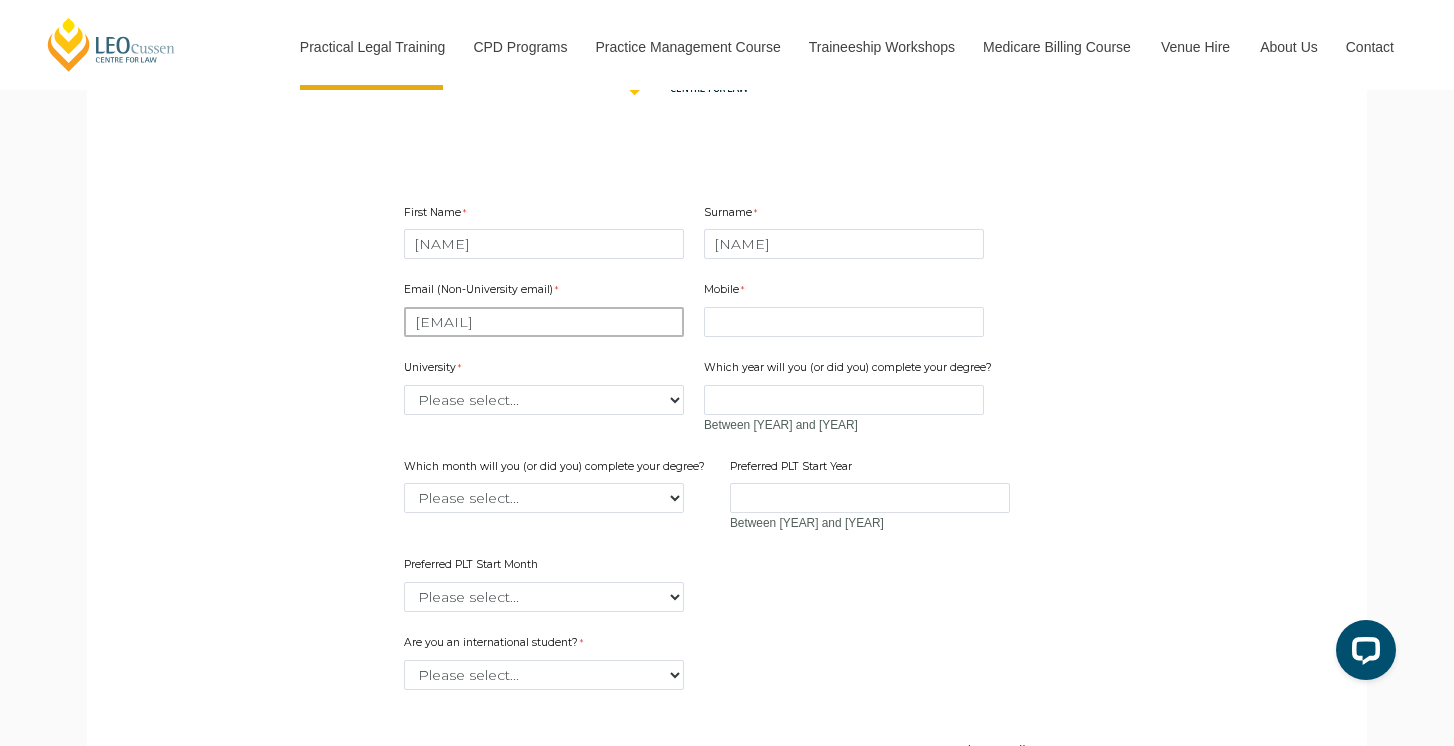 type on "tennillesmith019@gmail.com" 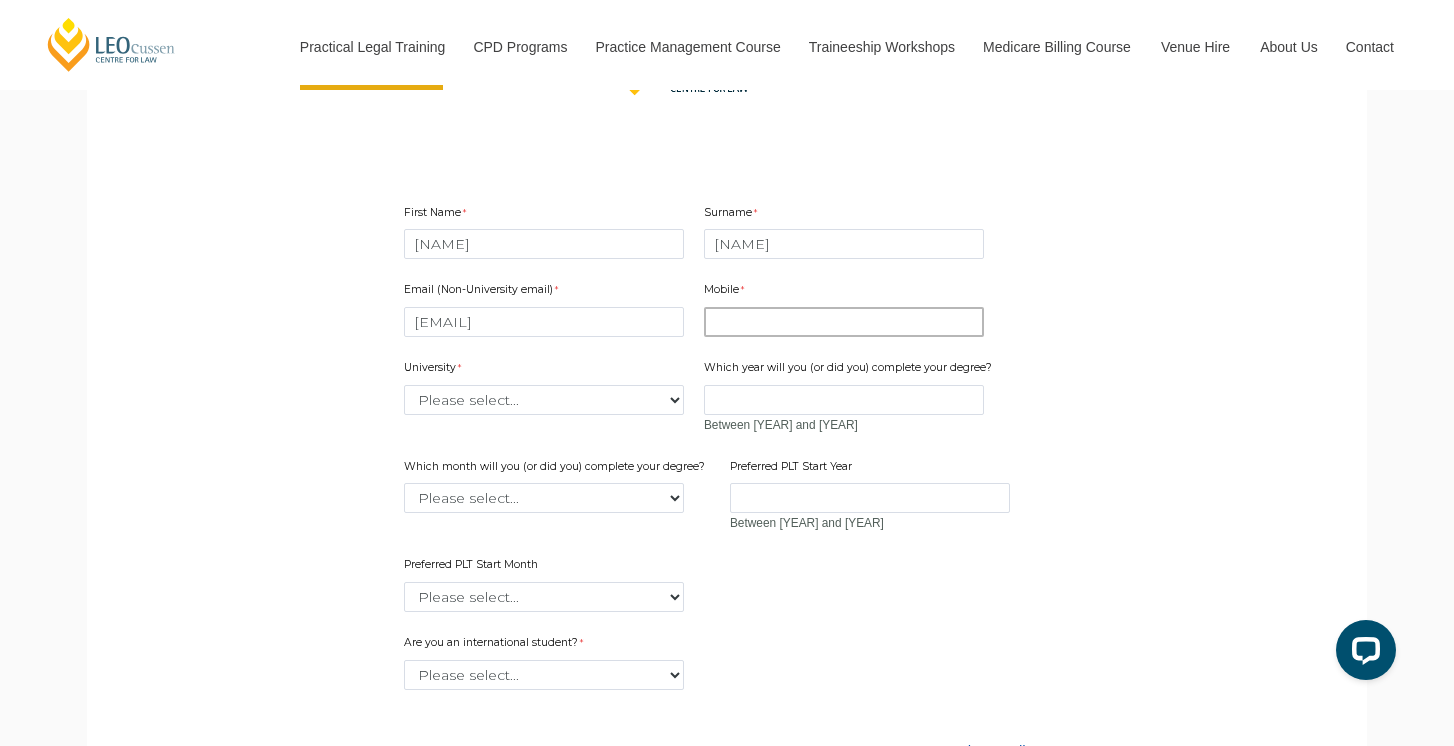 click on "Mobile" at bounding box center (844, 322) 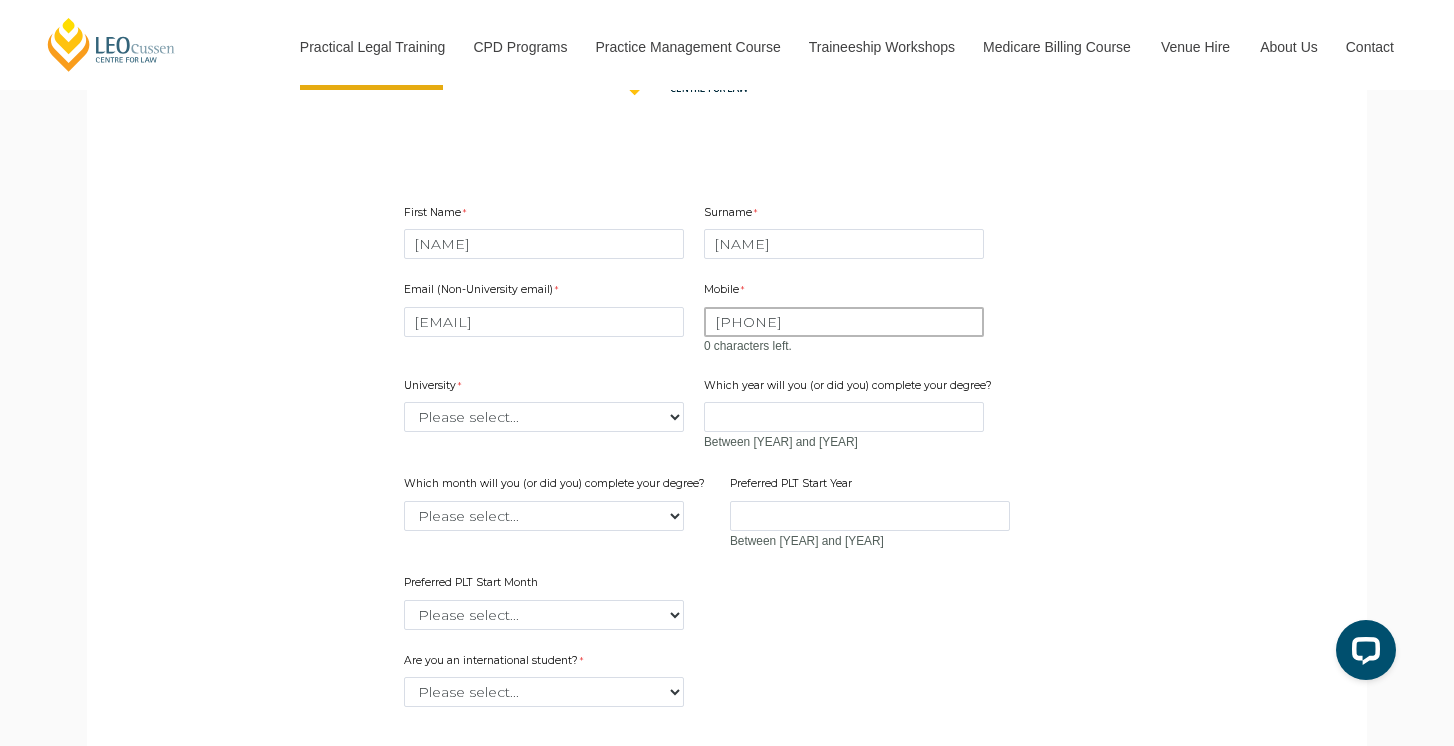 type on "0448202964" 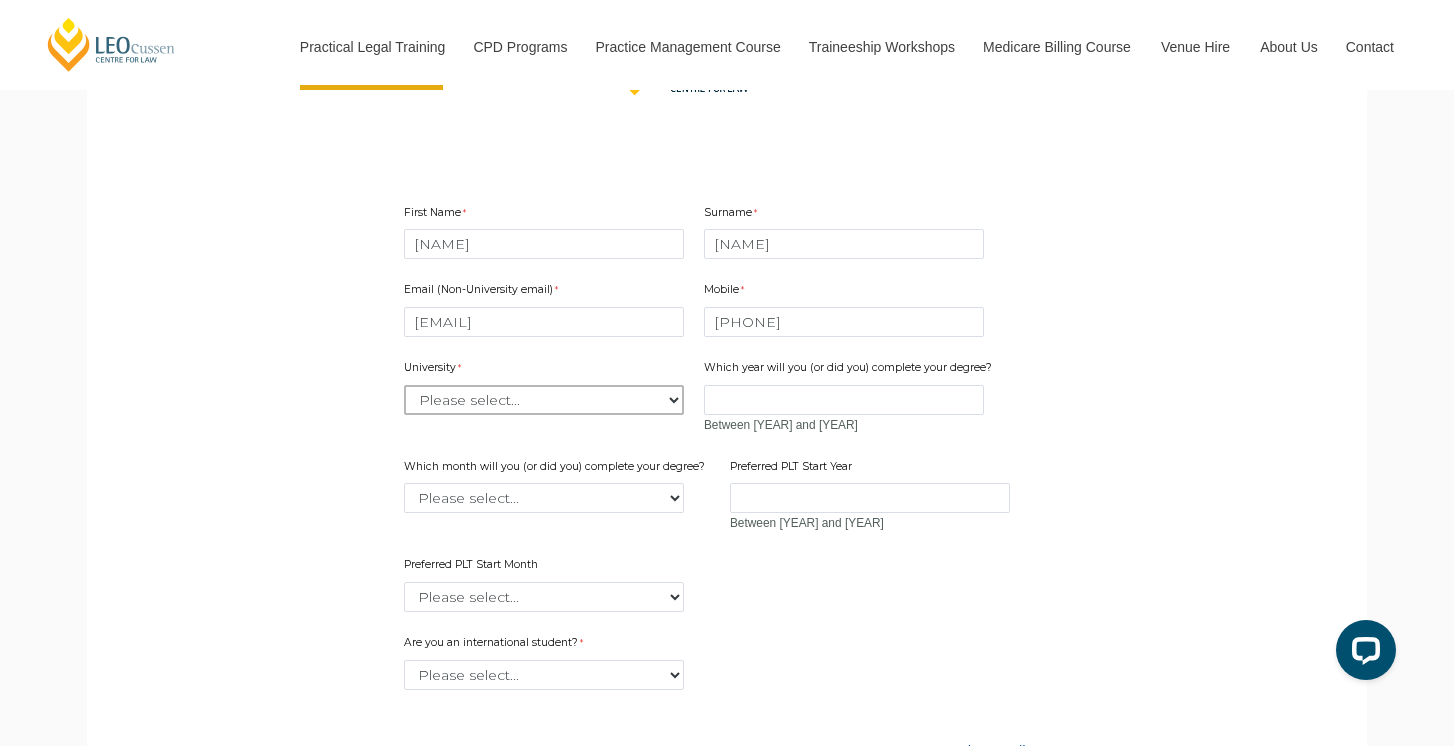 select on "tfa_2186" 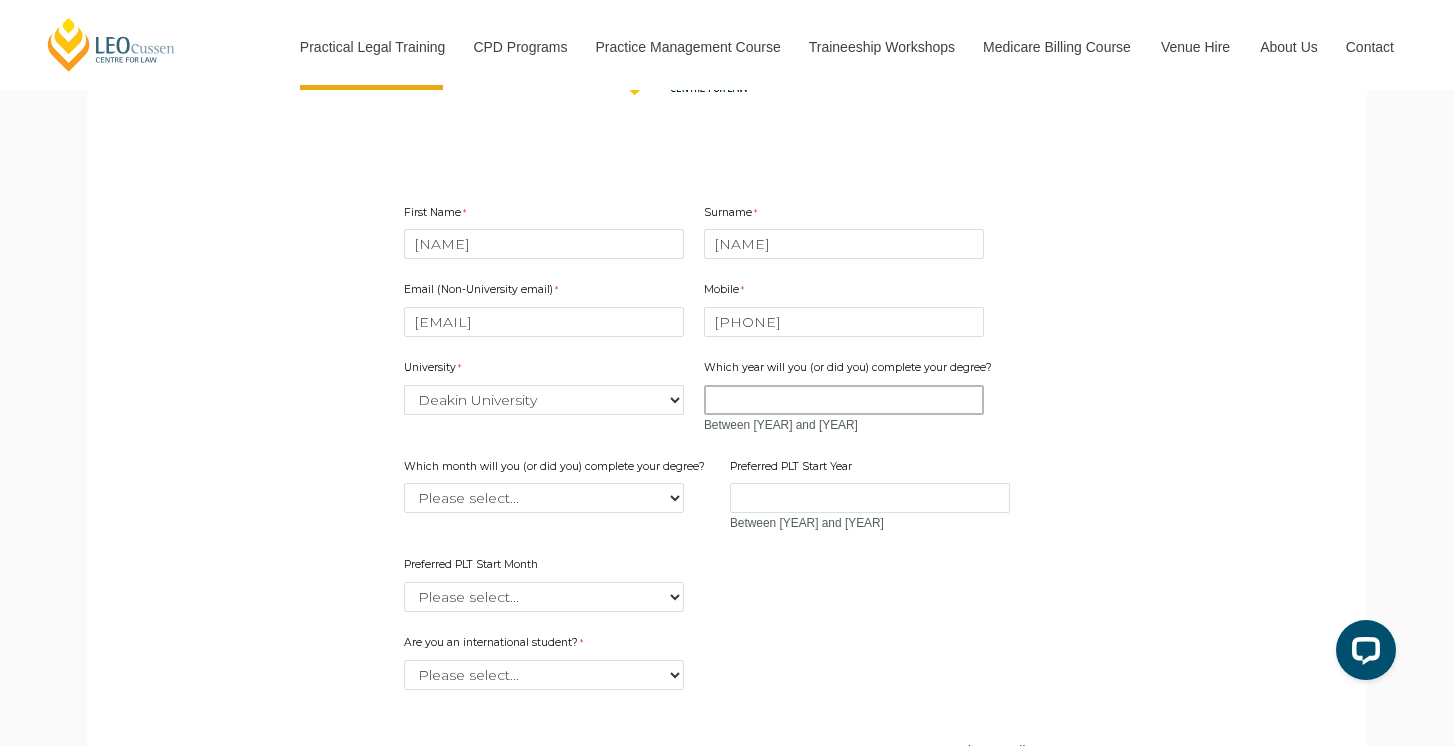 click on "Which year will you (or did you) complete your degree?" at bounding box center (844, 400) 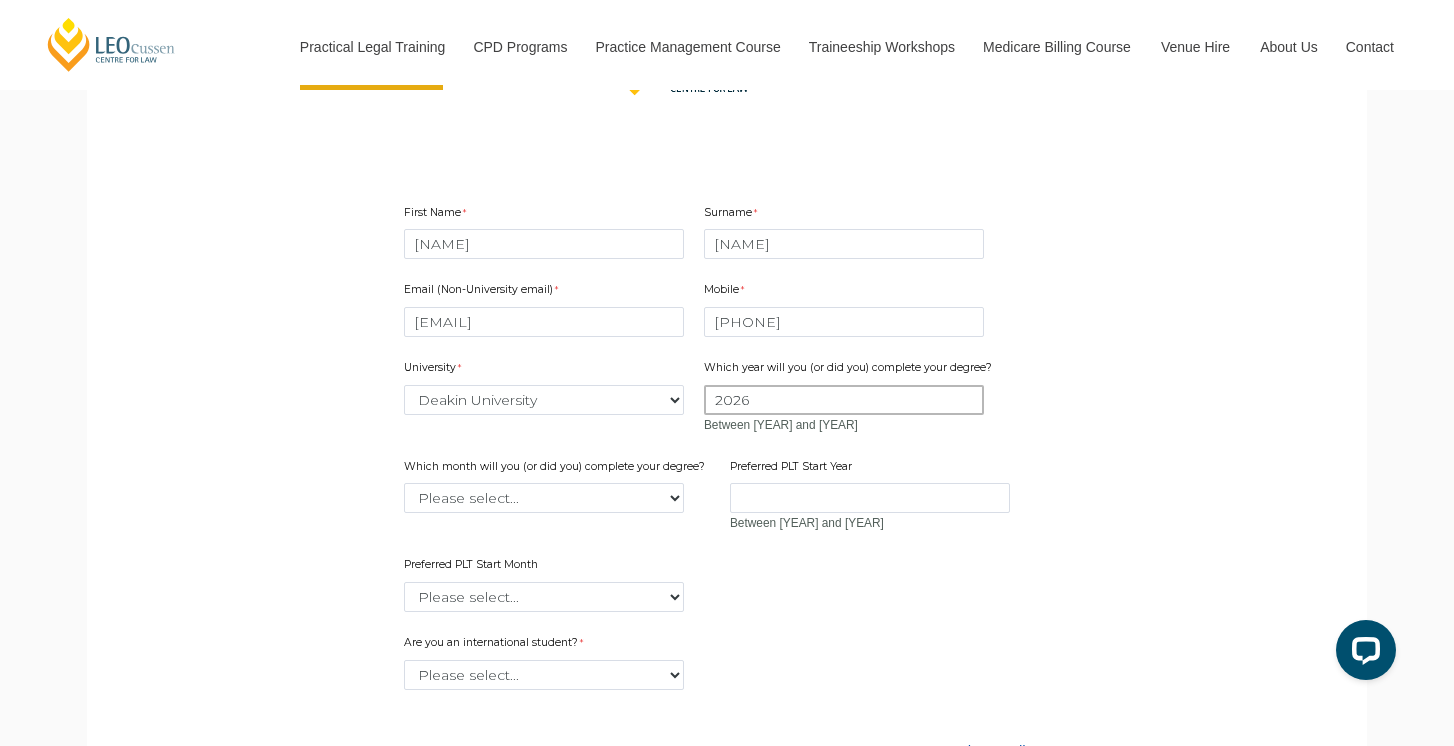 type on "2026" 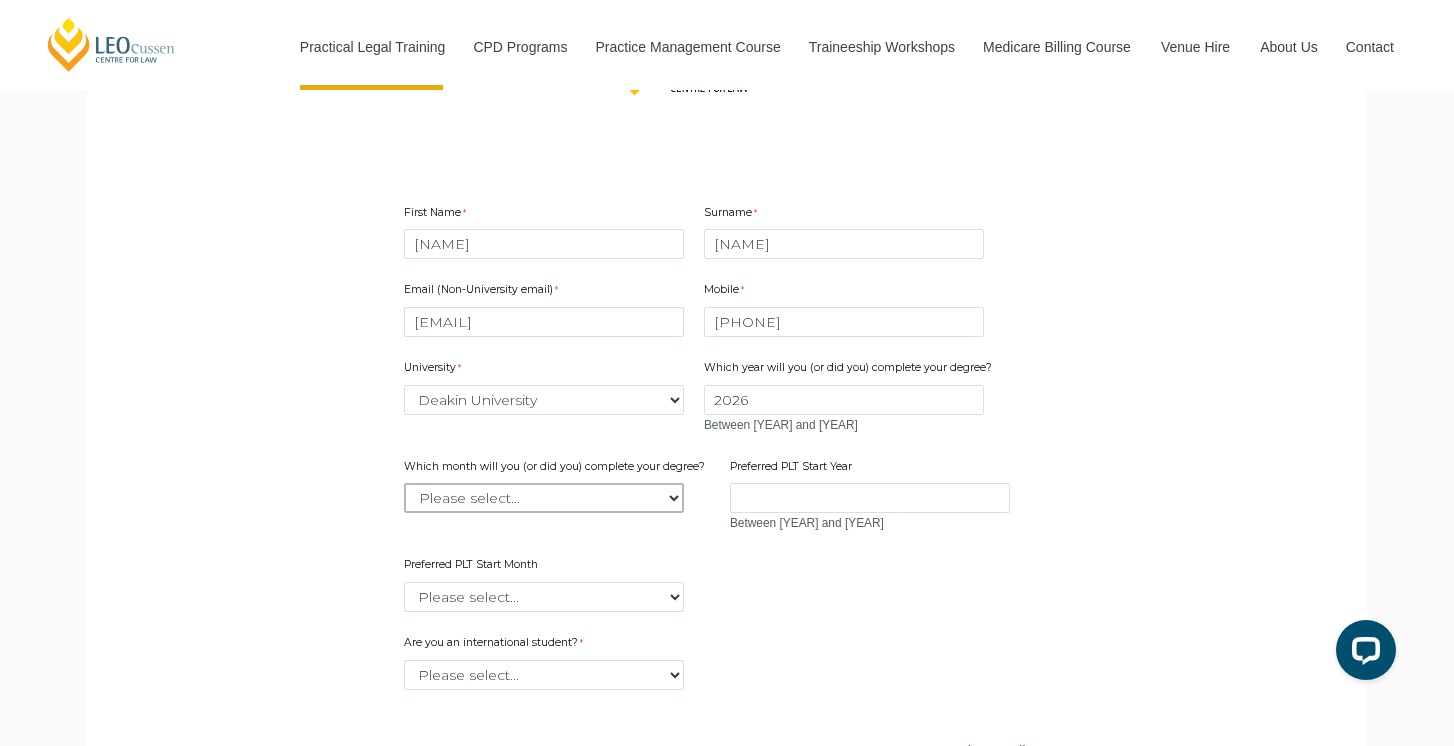 select on "tfa_2234" 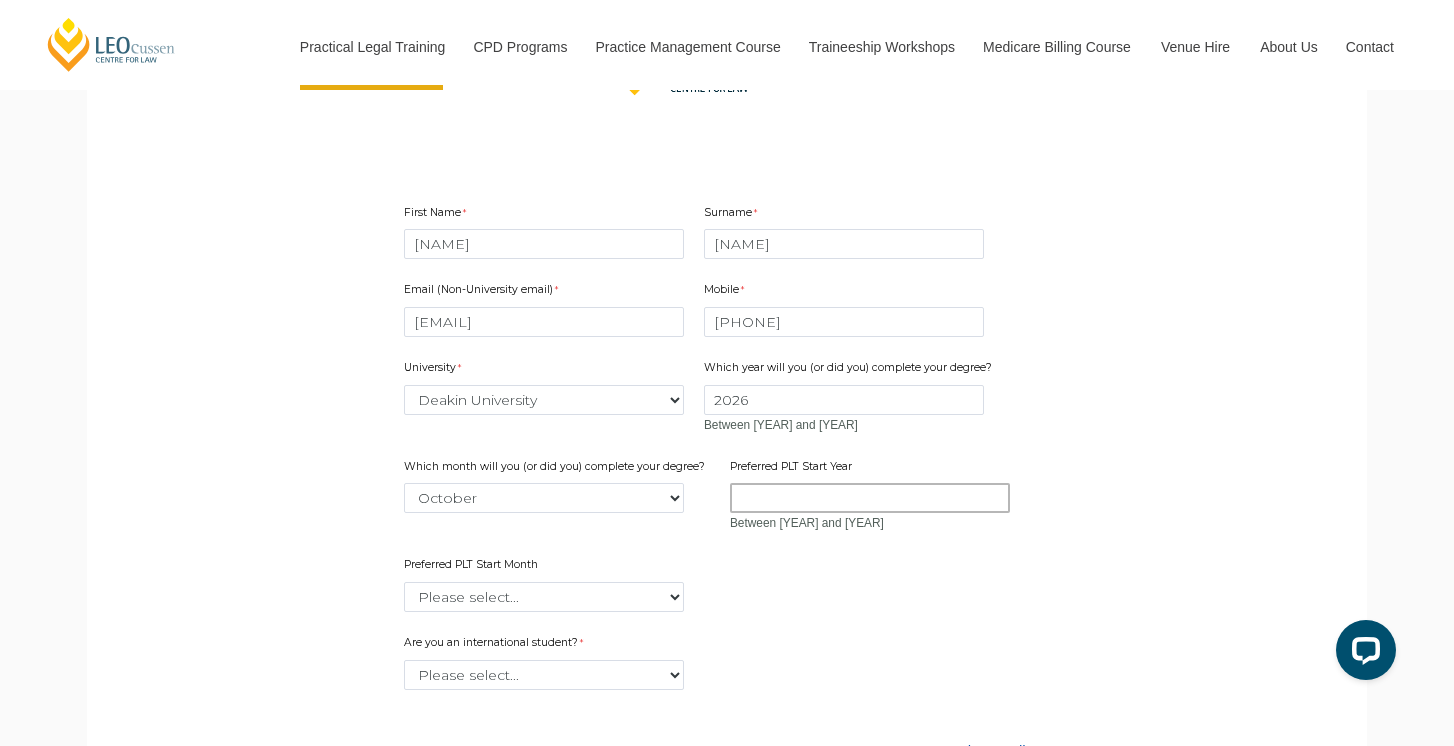 click on "Preferred PLT Start Year" at bounding box center (870, 498) 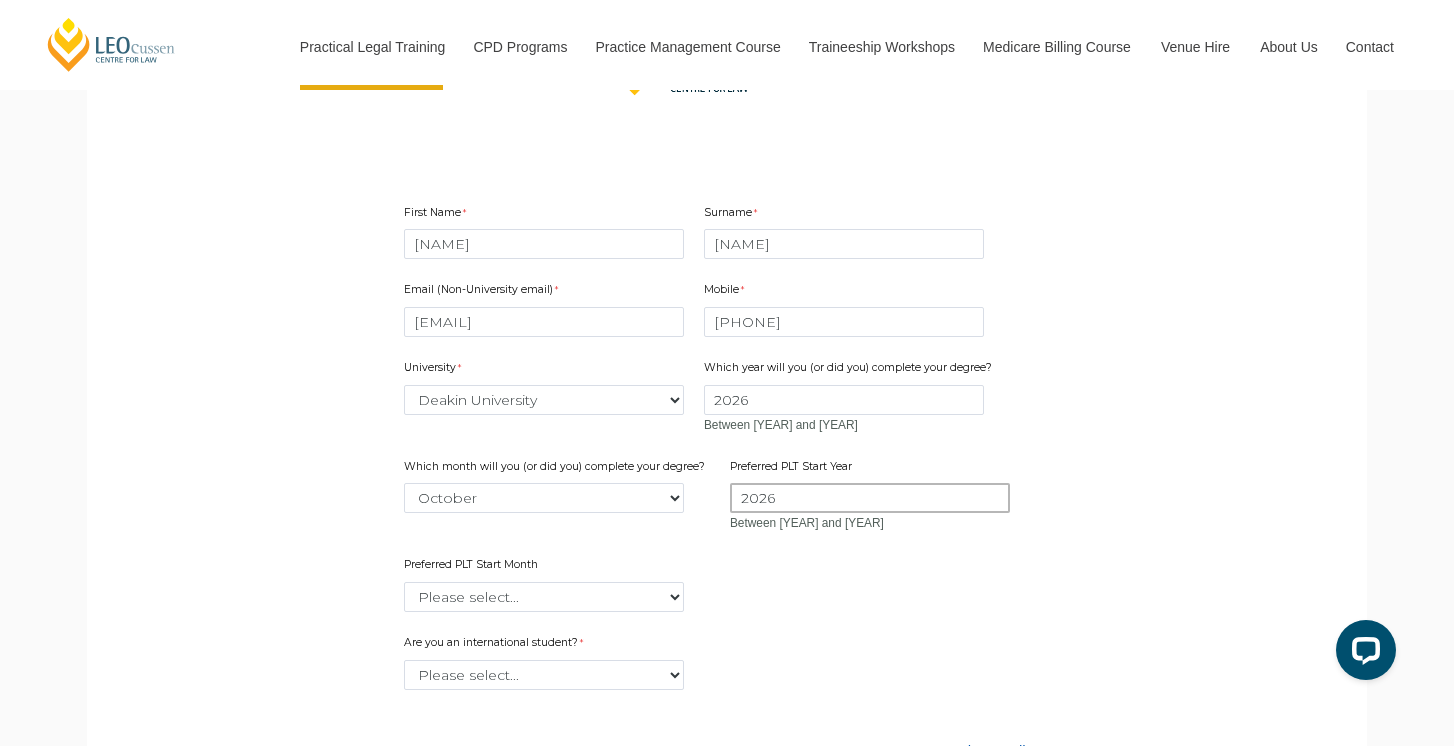 type on "2026" 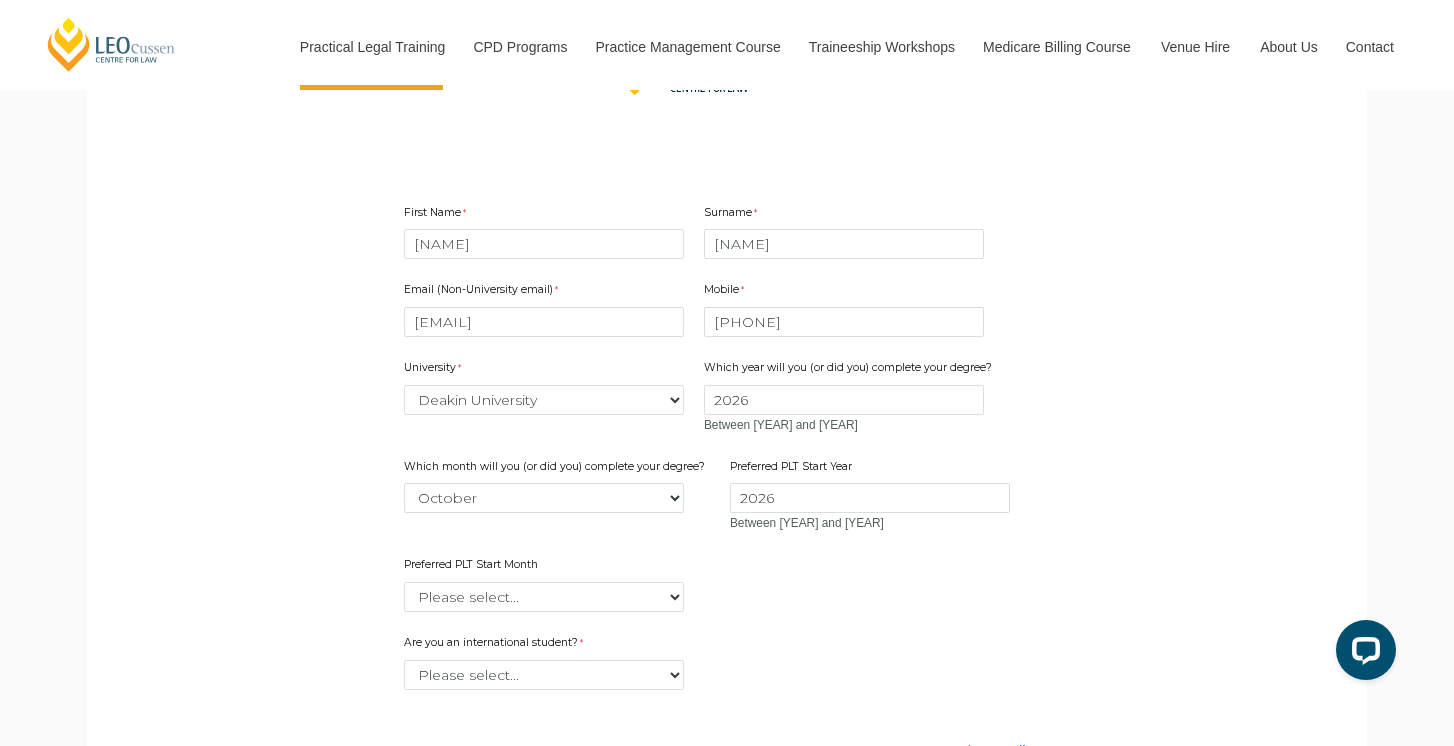 click on "Email (Non-University email) tennillesmith019@gmail.com       Mobile 0448202964 0 characters left.       University Please select...   Australian Catholic University   Australian National University   Bond University   Central Queensland University   Charles Darwin University   Charles Sturt University   Curtin University   Deakin University   Edith Cowan University   Federation University   Flinders University   Griffith University   James Cook University   La Trobe University   Macquarie University   Monash University   Murdoch University   Queensland University of Technology   RMIT University   Southern Cross University   Swinburne University of Technology   Torrens University   University of Adelaide   University of Canberra   University of Divinity   University of Melbourne   University of New England   University of New South Wales   University of Newcastle   University of Notre Dame   University of Queensland   University of South Australia   University of Southern Queensland   University of Sydney" at bounding box center [727, 439] 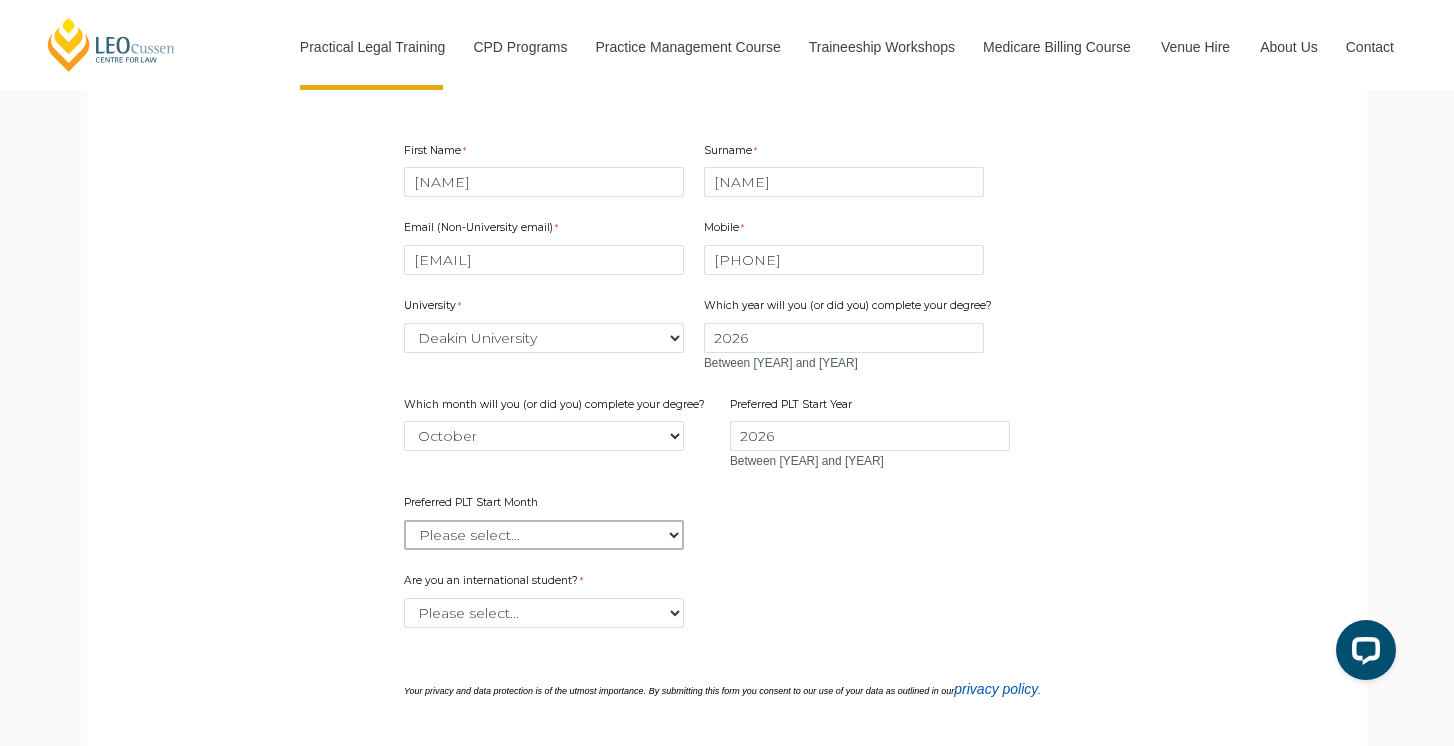 select on "tfa_2345" 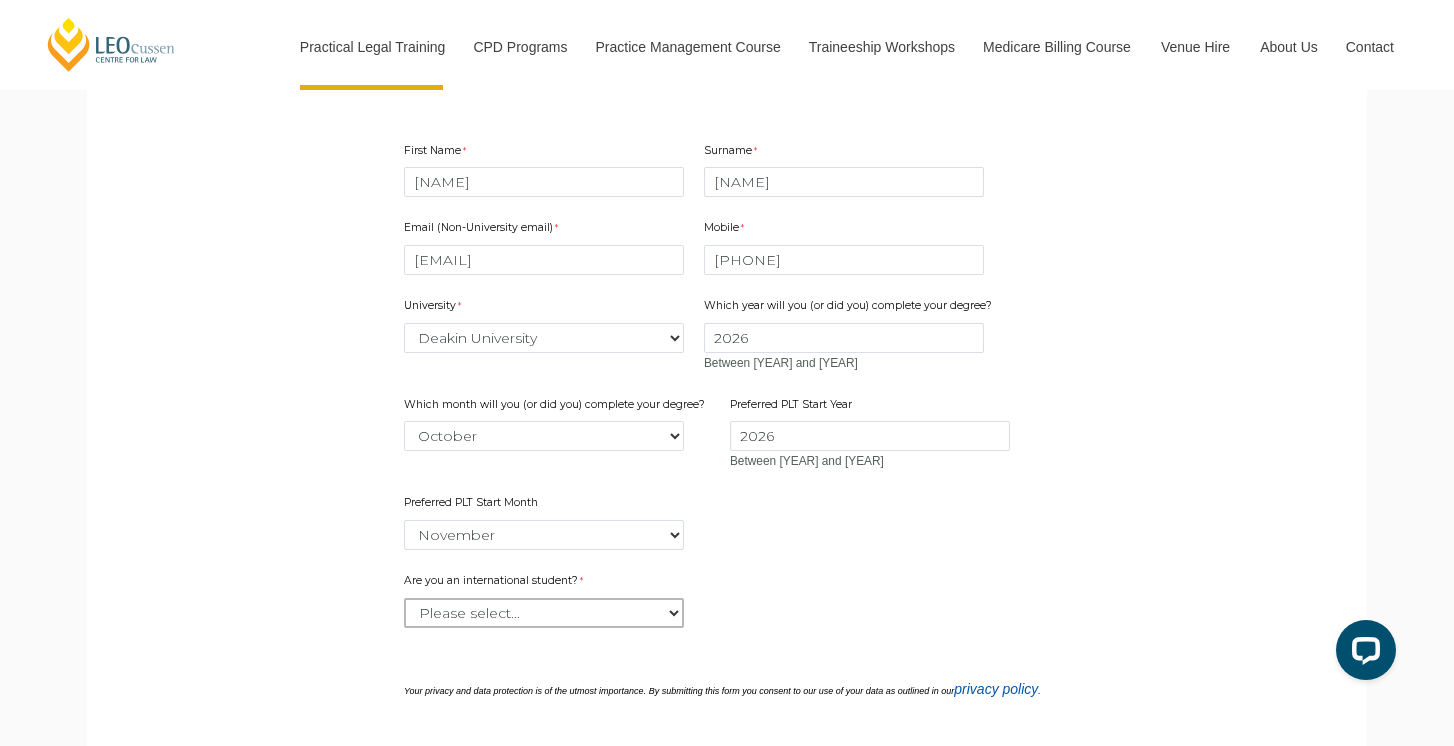 select on "tfa_60" 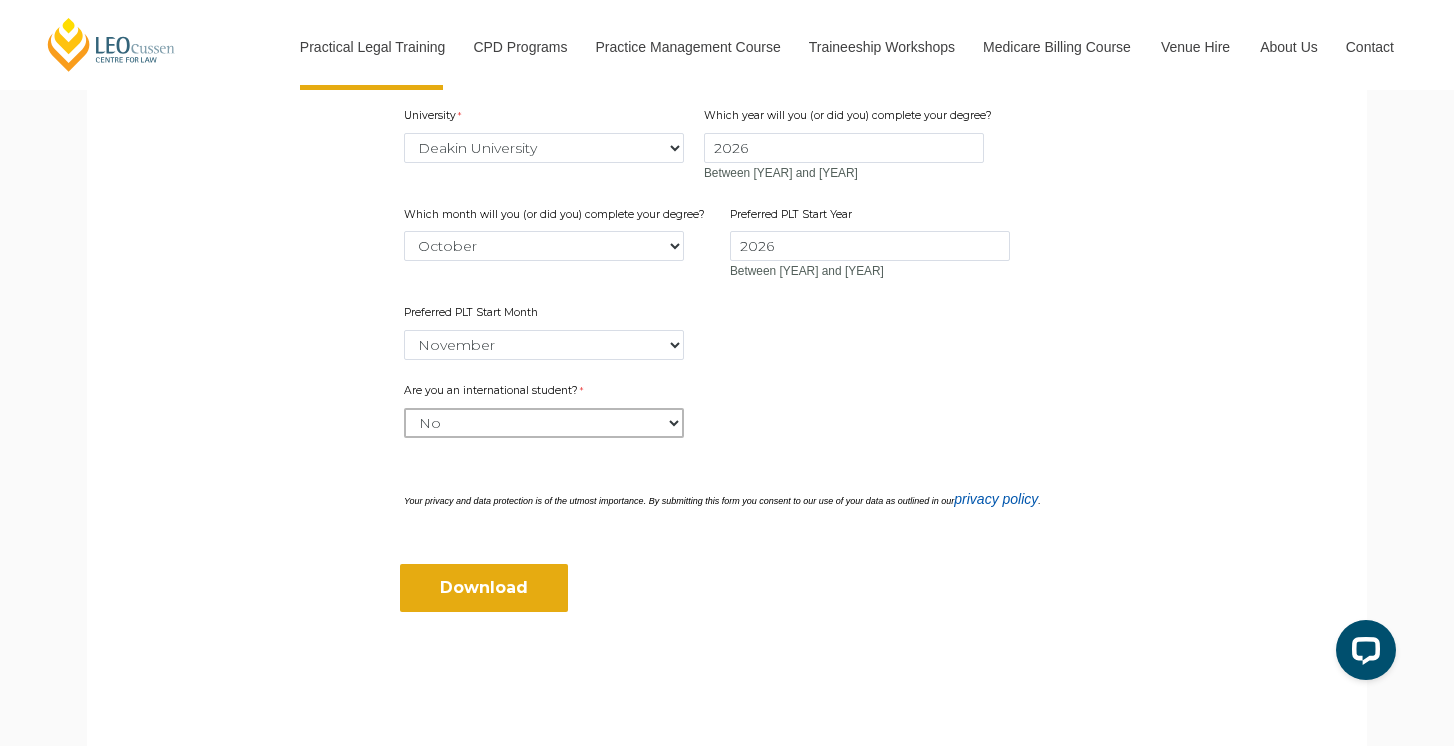 scroll, scrollTop: 789, scrollLeft: 0, axis: vertical 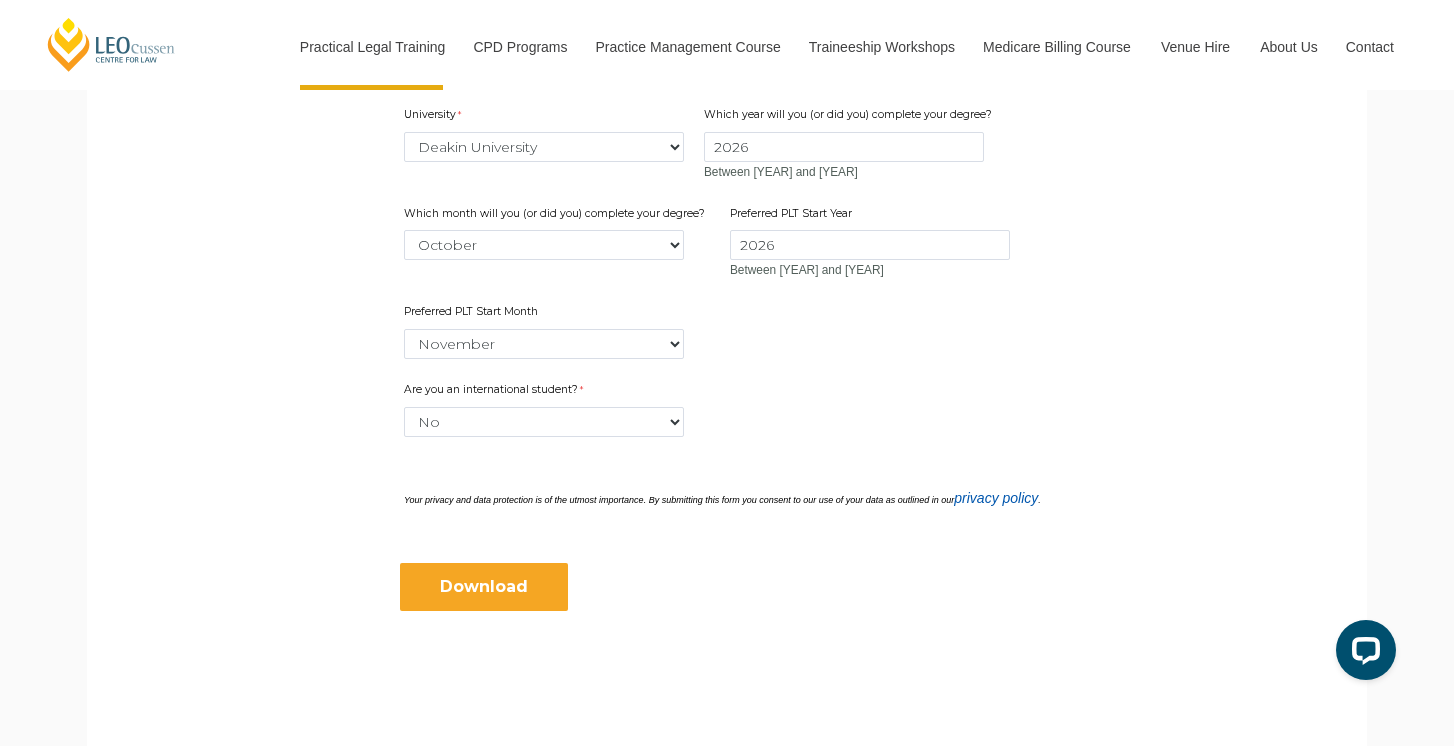 click on "Download" at bounding box center [484, 587] 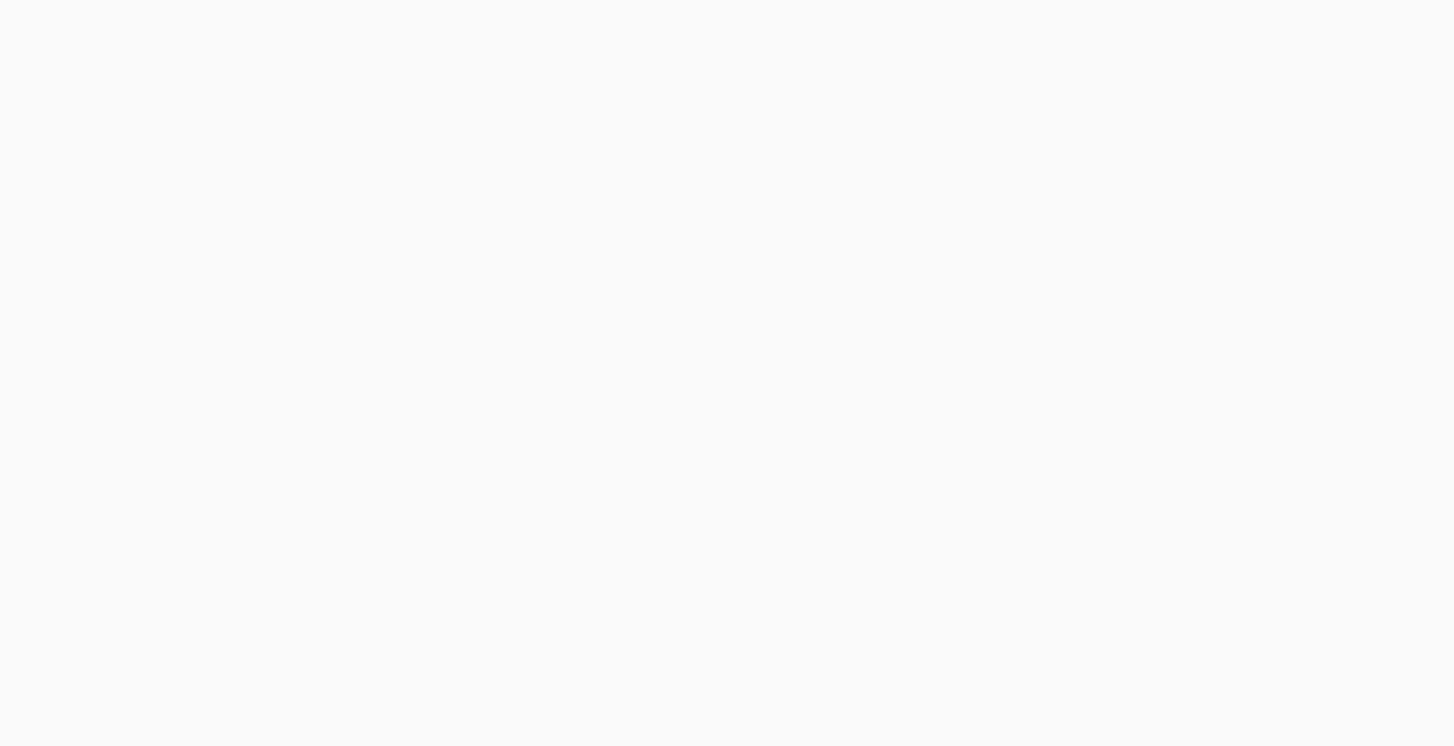 scroll, scrollTop: 0, scrollLeft: 0, axis: both 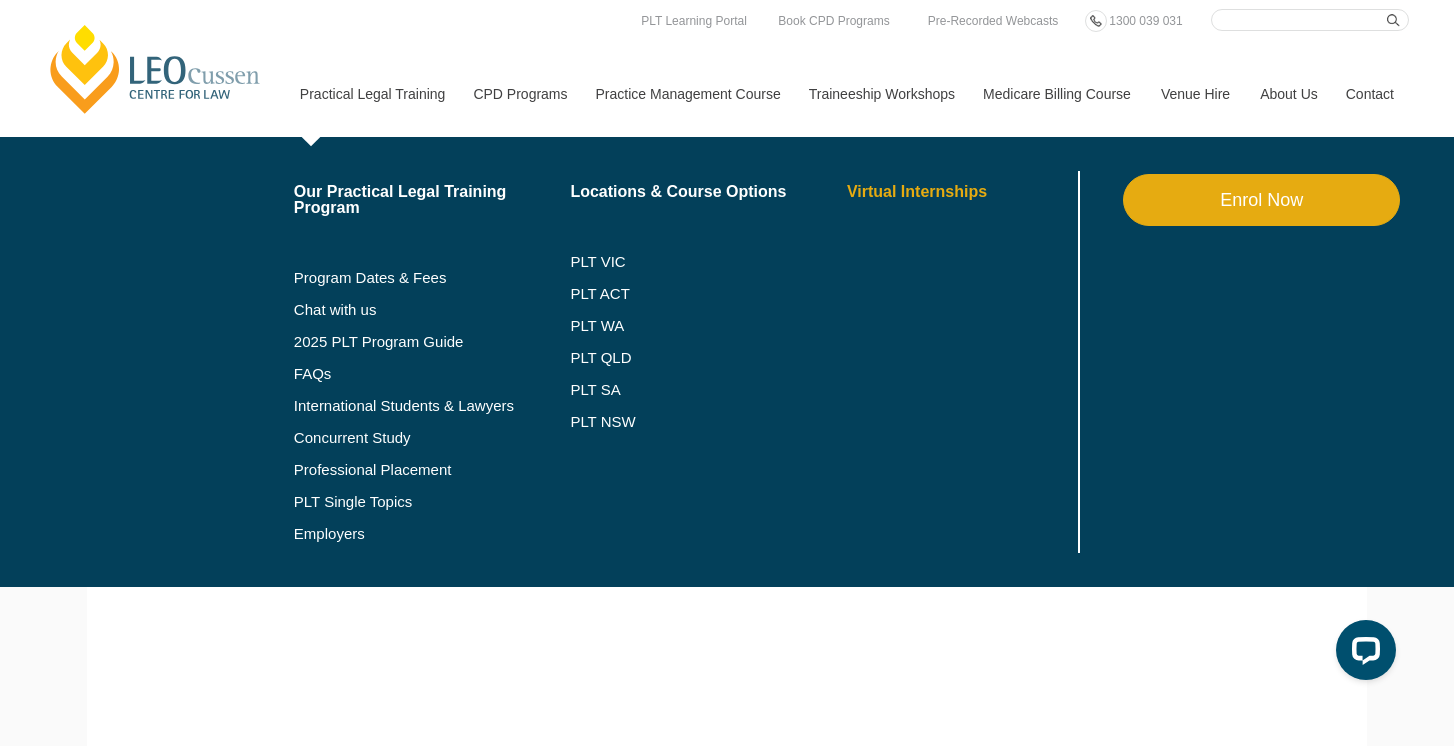 click on "Virtual Internships" at bounding box center [960, 192] 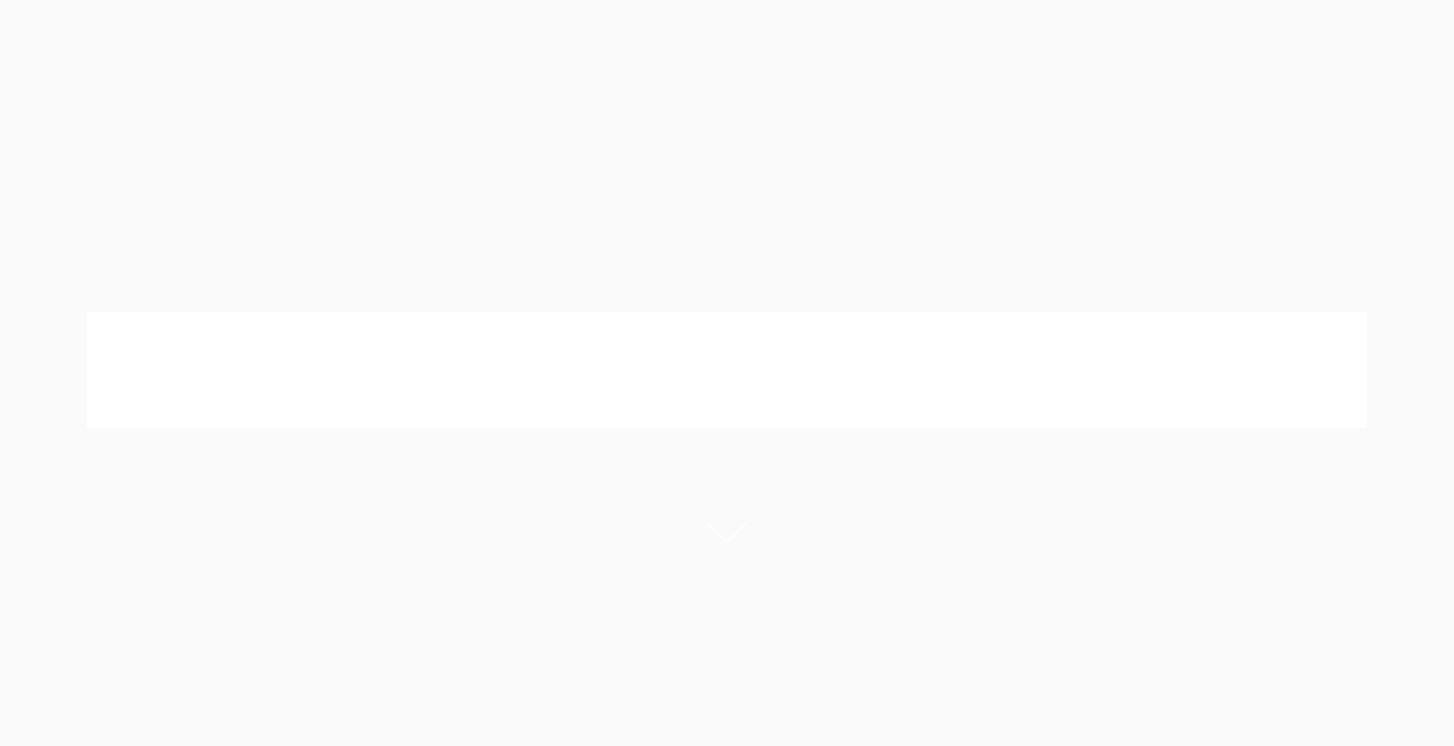 scroll, scrollTop: 0, scrollLeft: 0, axis: both 